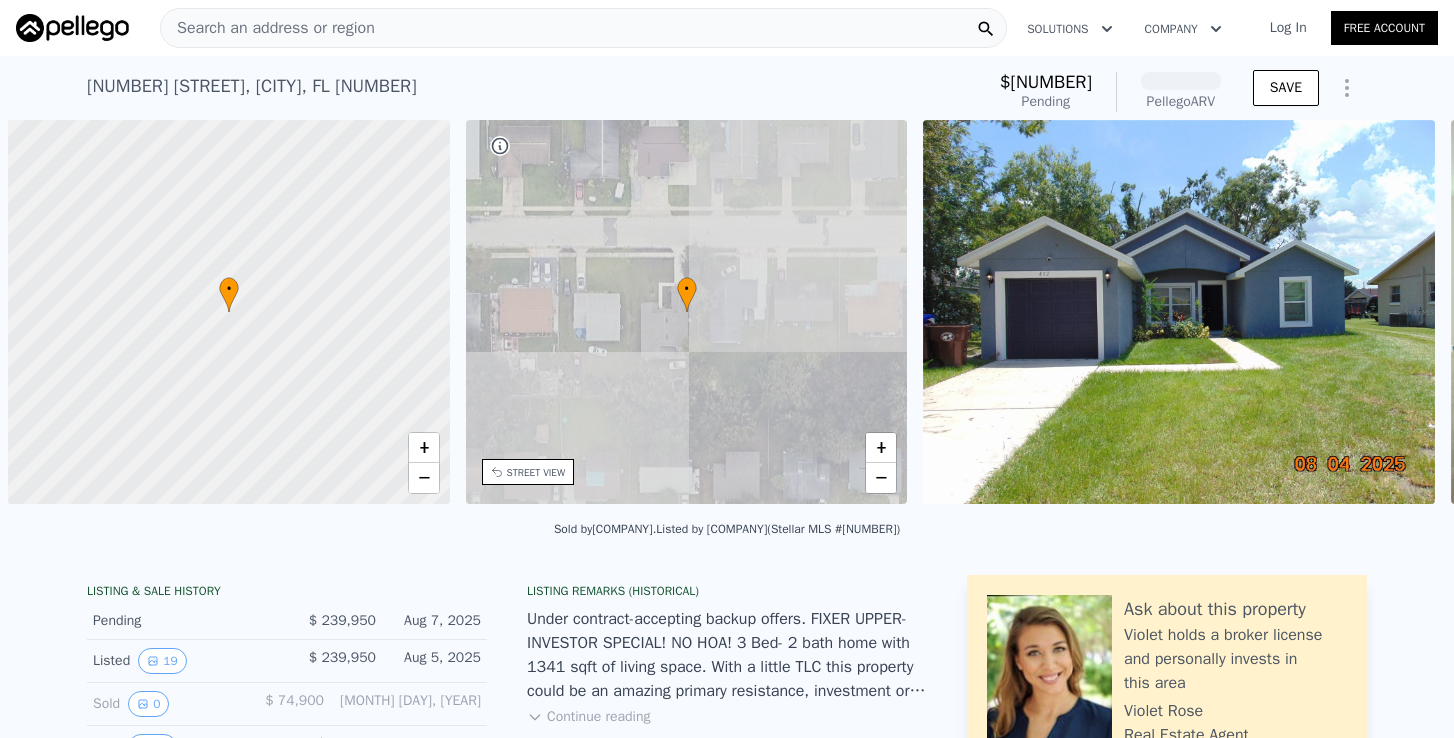 scroll, scrollTop: 0, scrollLeft: 0, axis: both 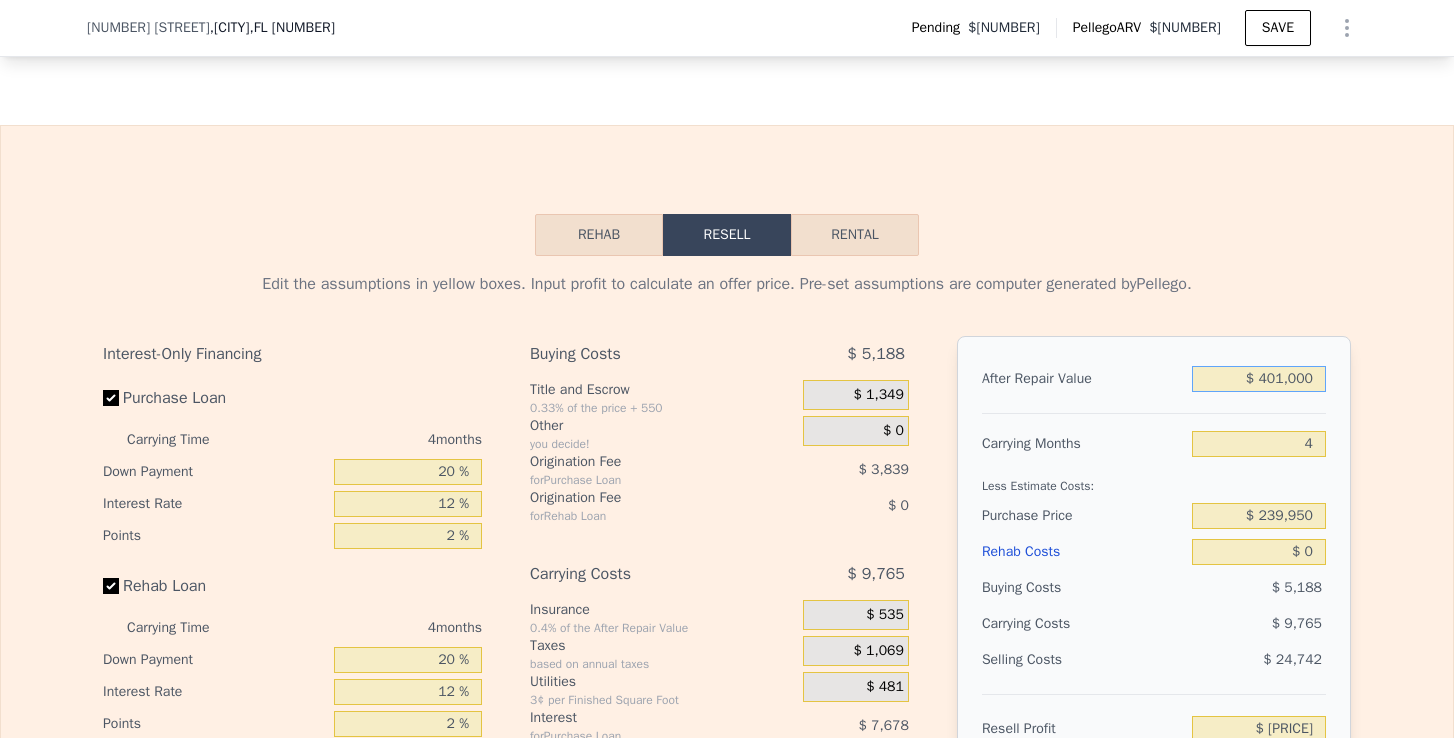 click on "$ 401,000" at bounding box center (1259, 379) 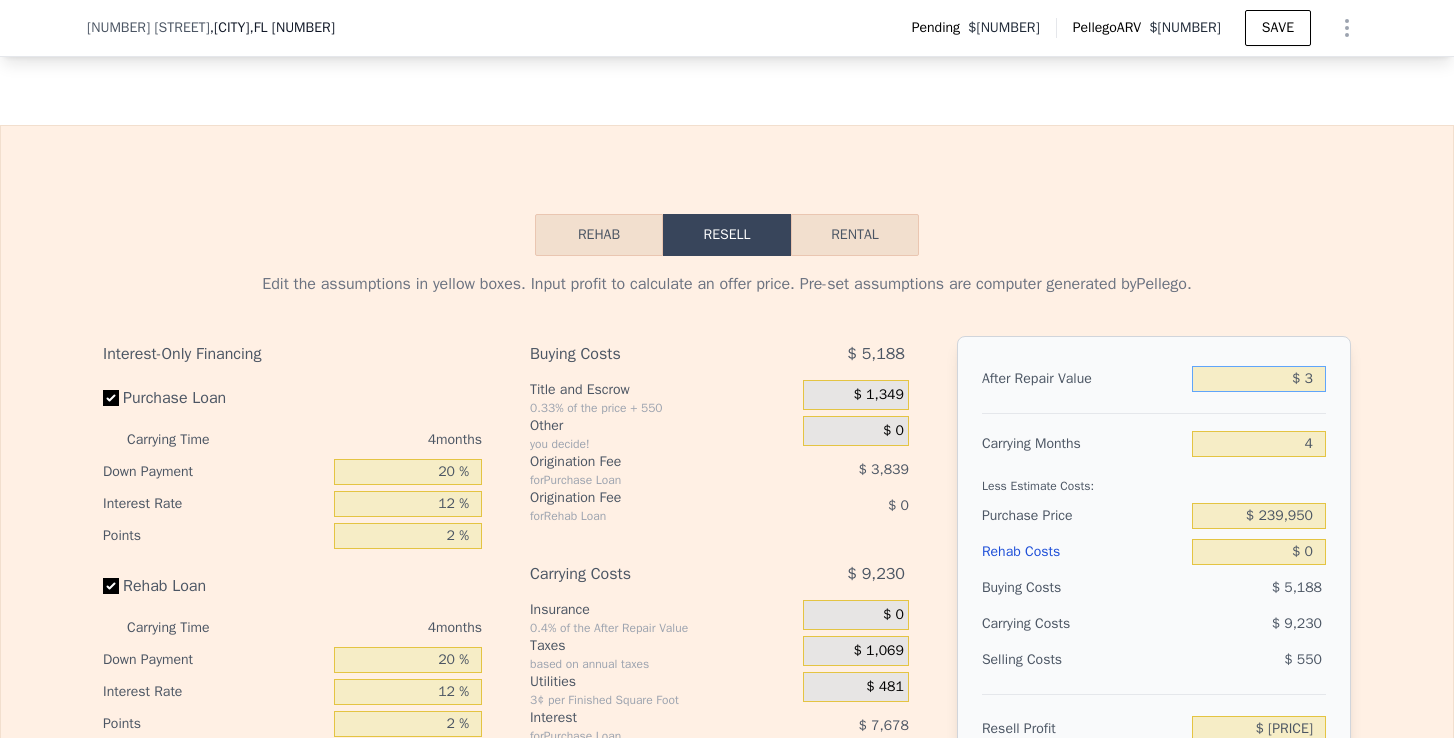 type on "-$ [NUMBER]" 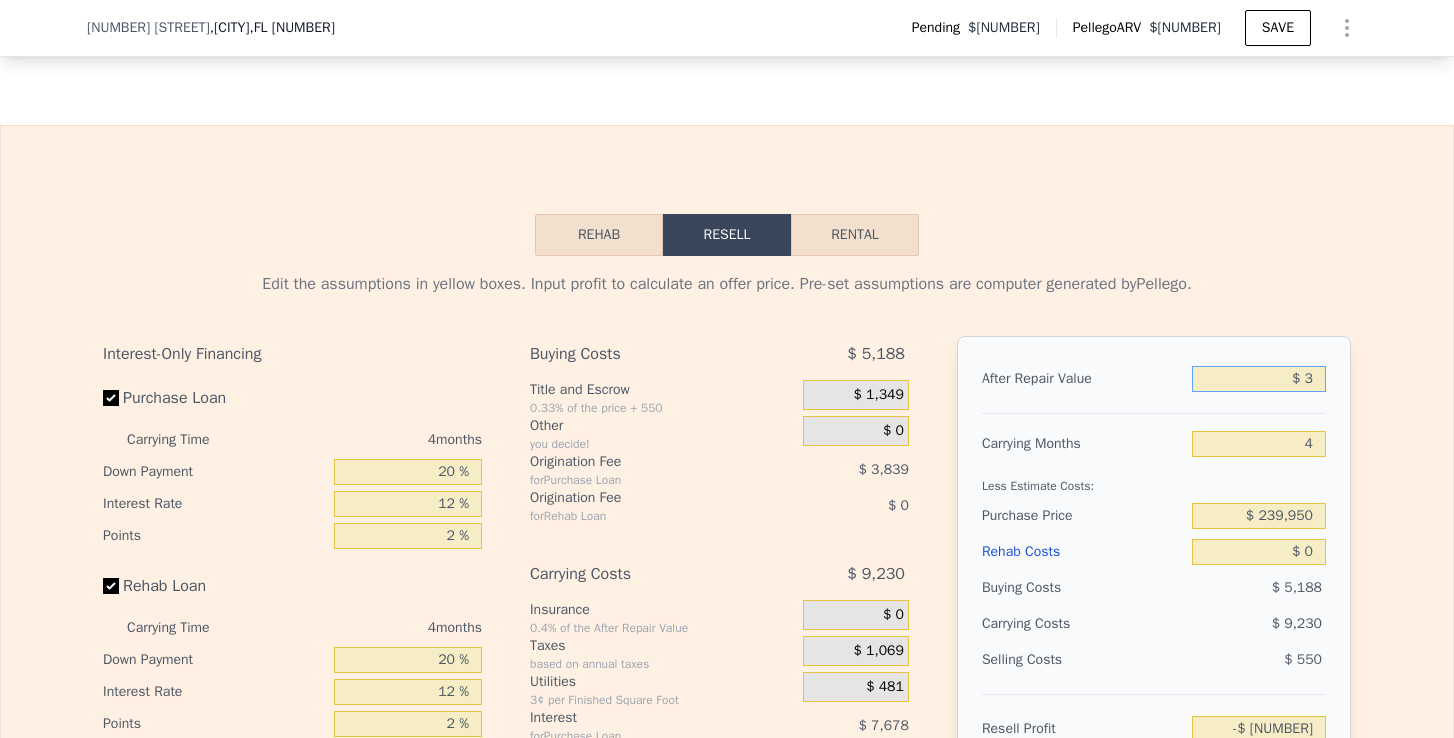 type on "$ 30" 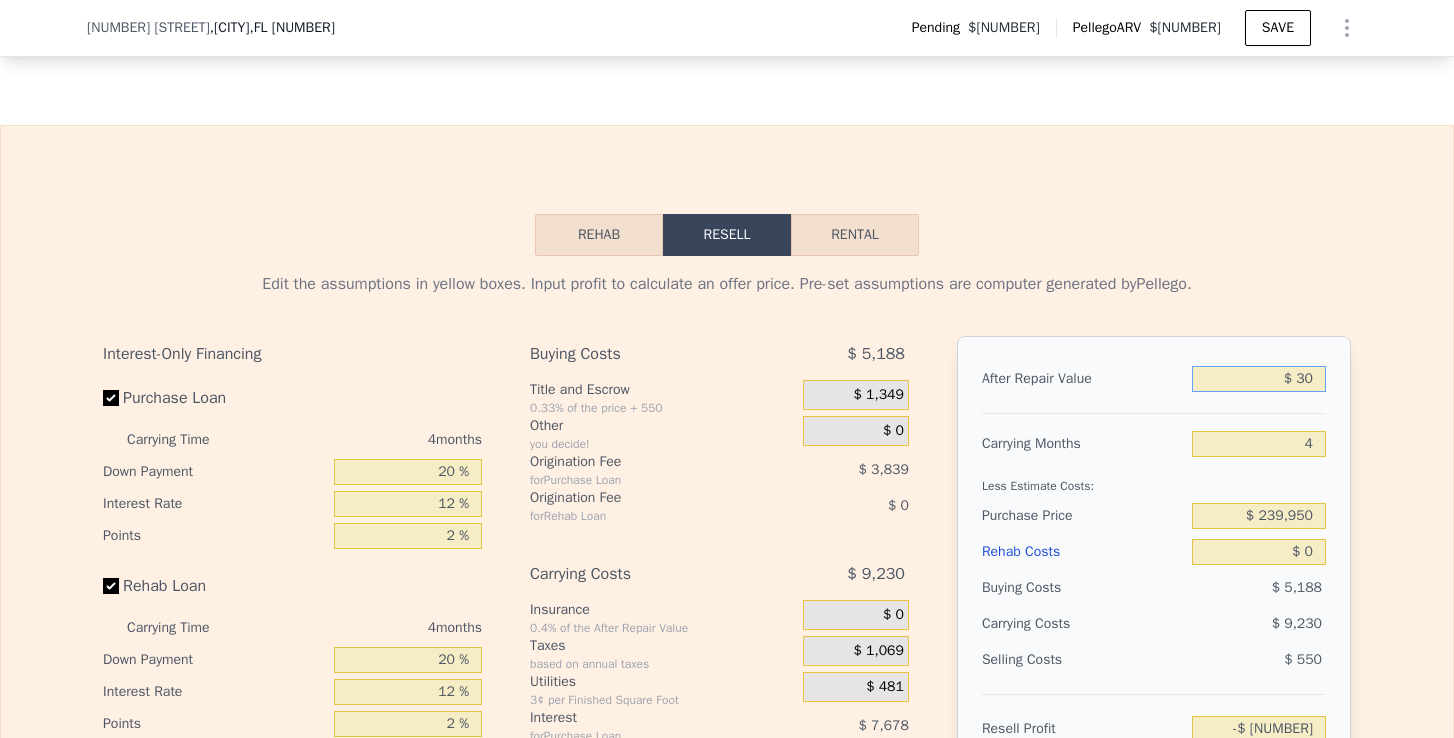 type on "-$ 254,890" 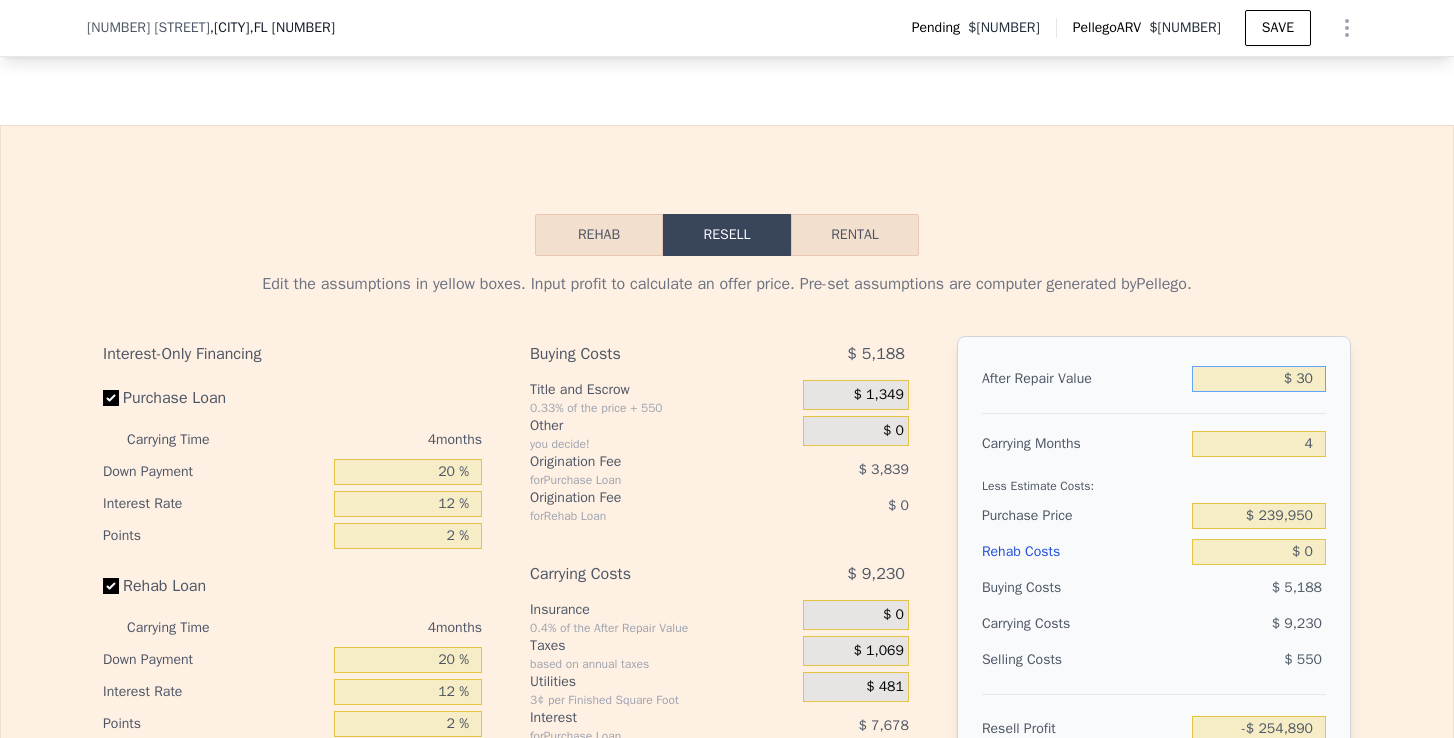 type on "$ 300" 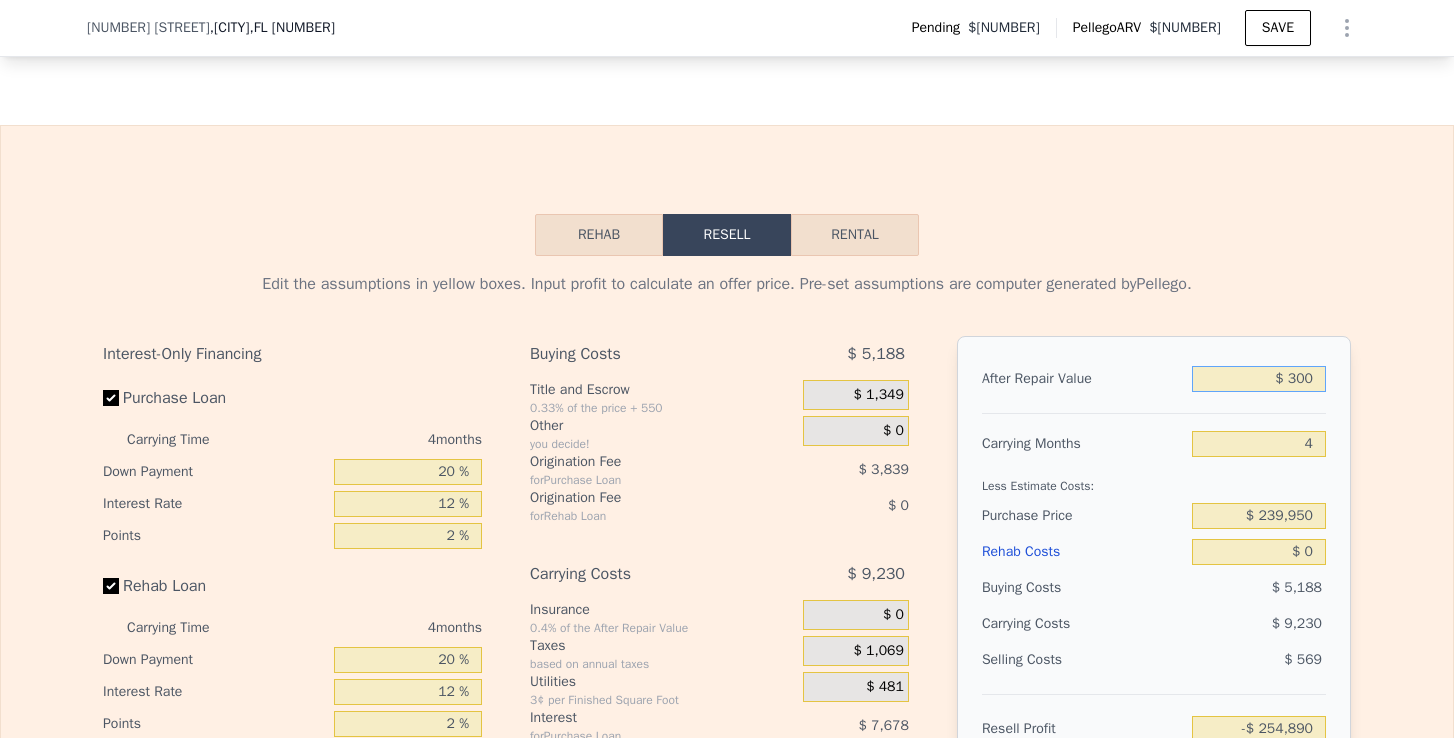 type on "-$ 254,637" 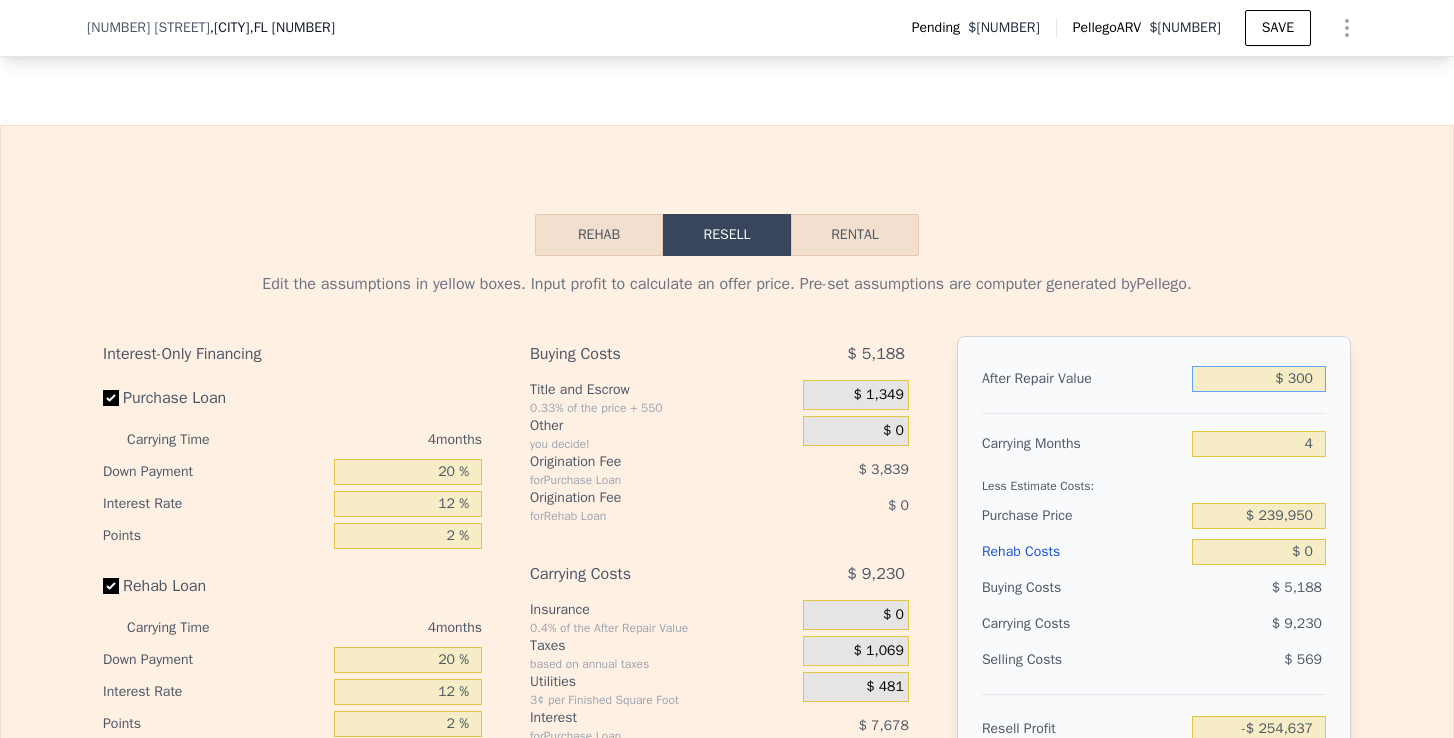 type on "$ 3,000" 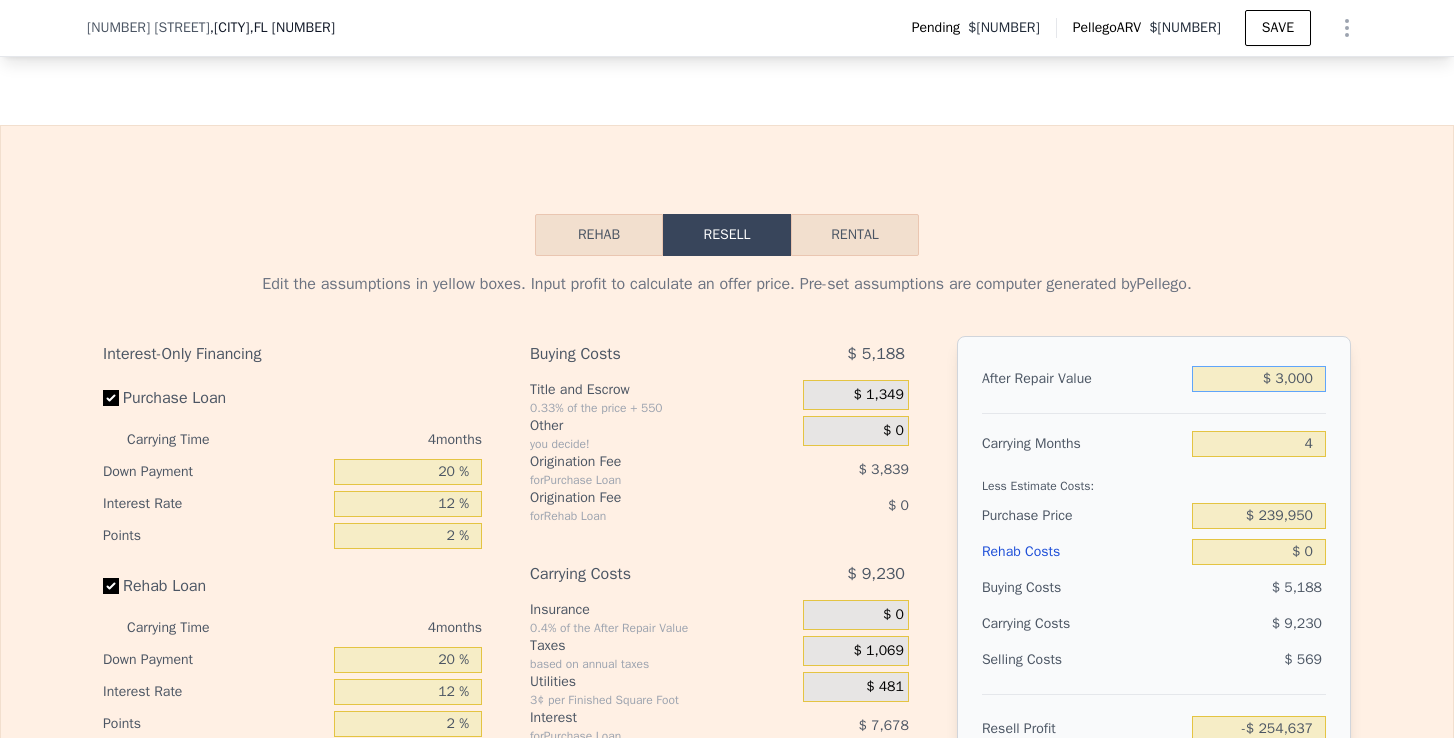 type on "-$ 252,103" 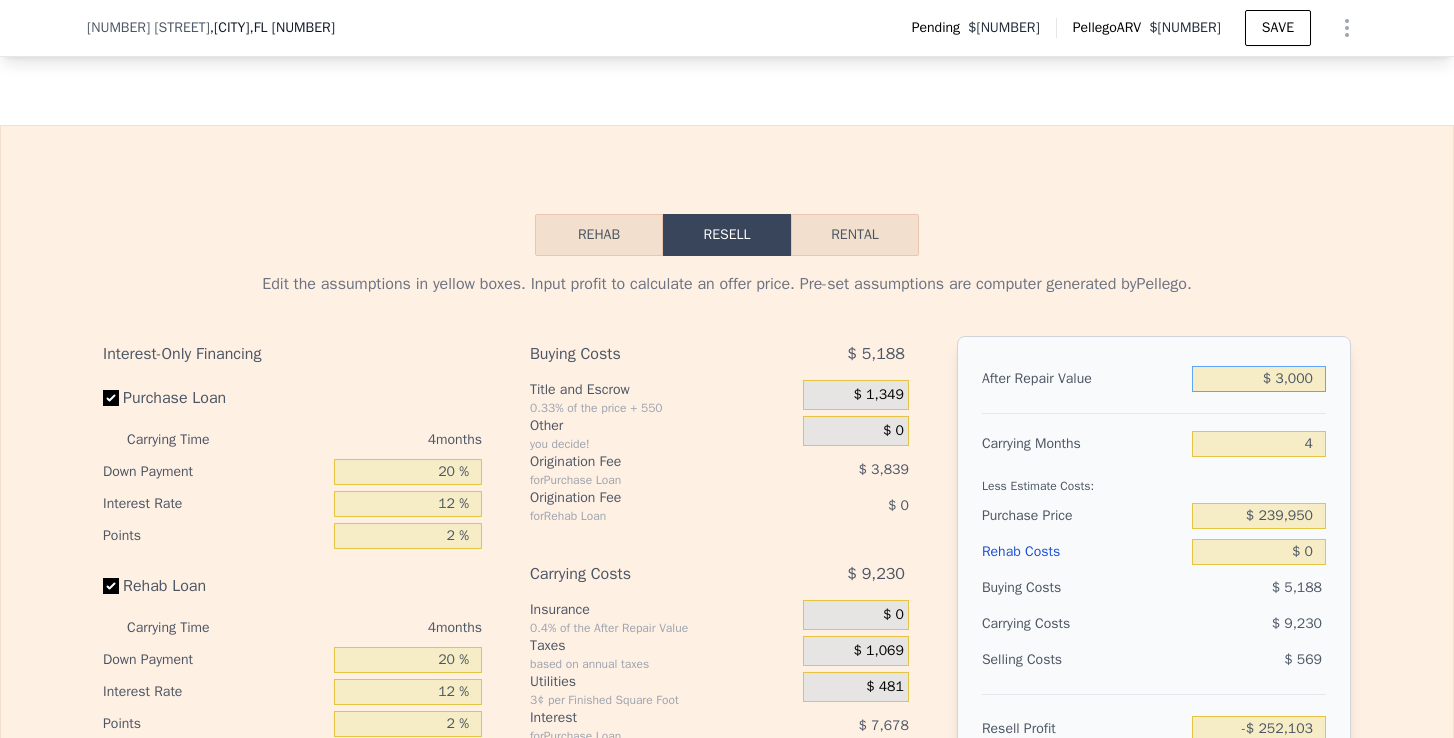 type on "$ 30,000" 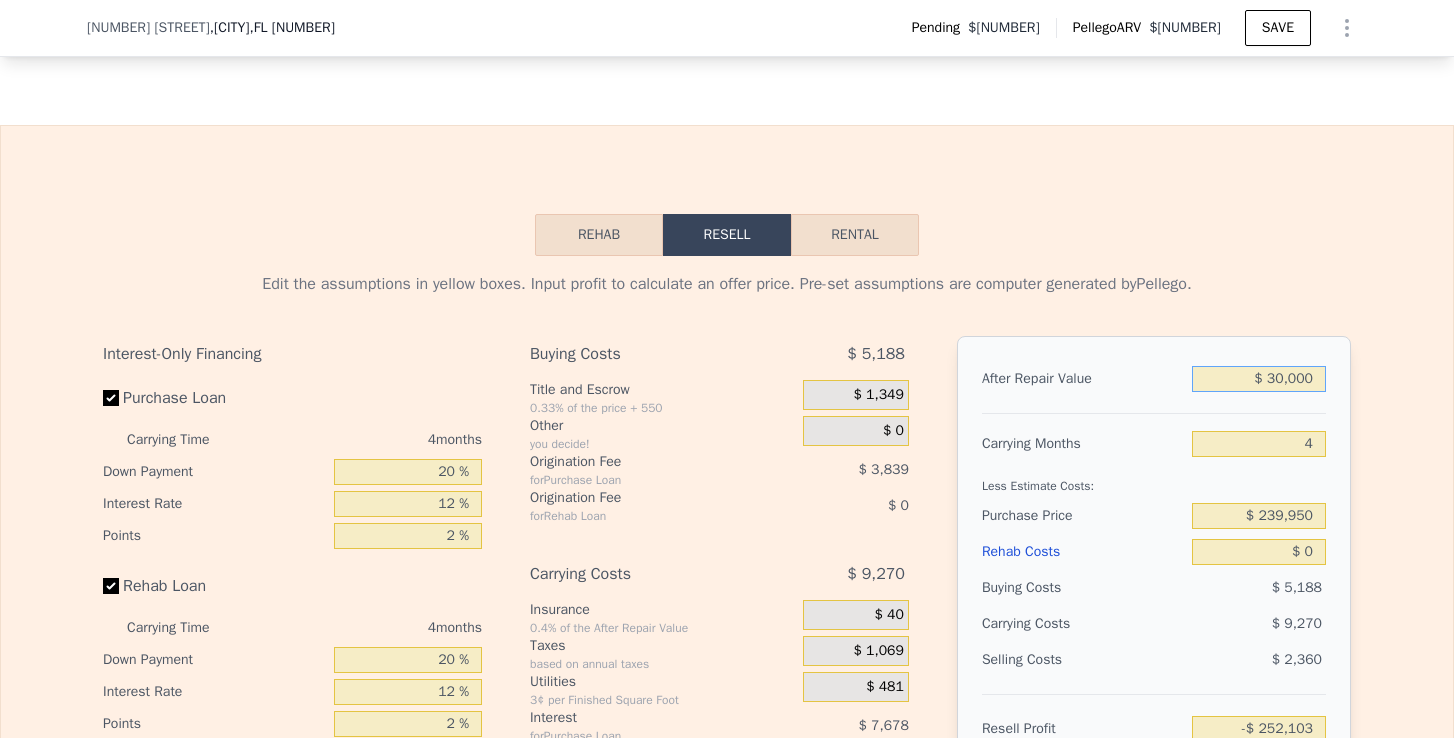 type on "-$ [NUMBER]" 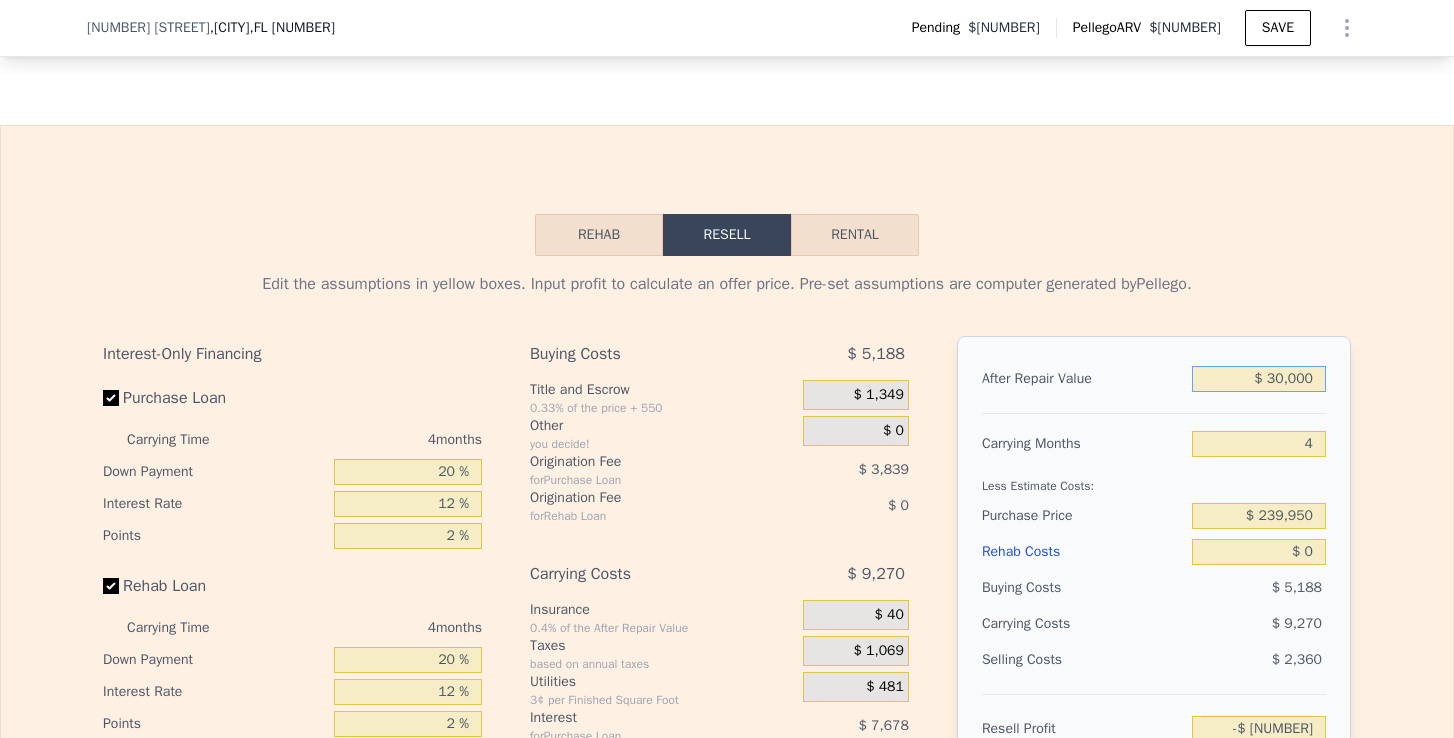 type on "$ 300,000" 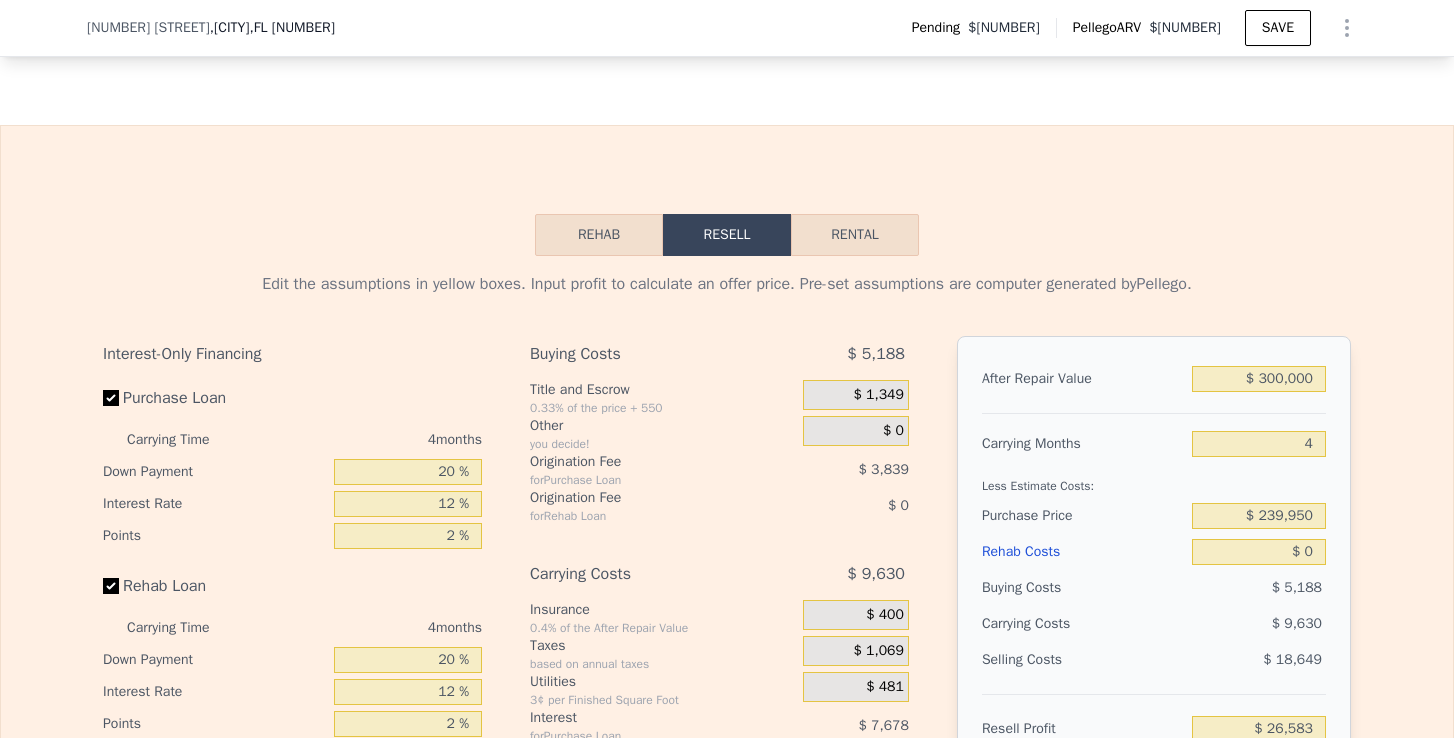 click on "After Repair Value $ [PRICE] Carrying Months 4 Less Estimate Costs: Purchase Price $ [PRICE] Rehab Costs $ 0 Buying Costs $ [PRICE] Carrying Costs $ [PRICE] Selling Costs $ [PRICE] Resell Profit $ [PRICE] Total ROI 10.43% Cash In $ [PRICE] Cash ROI ROIs are not annualized 42.32%" at bounding box center [1154, 614] 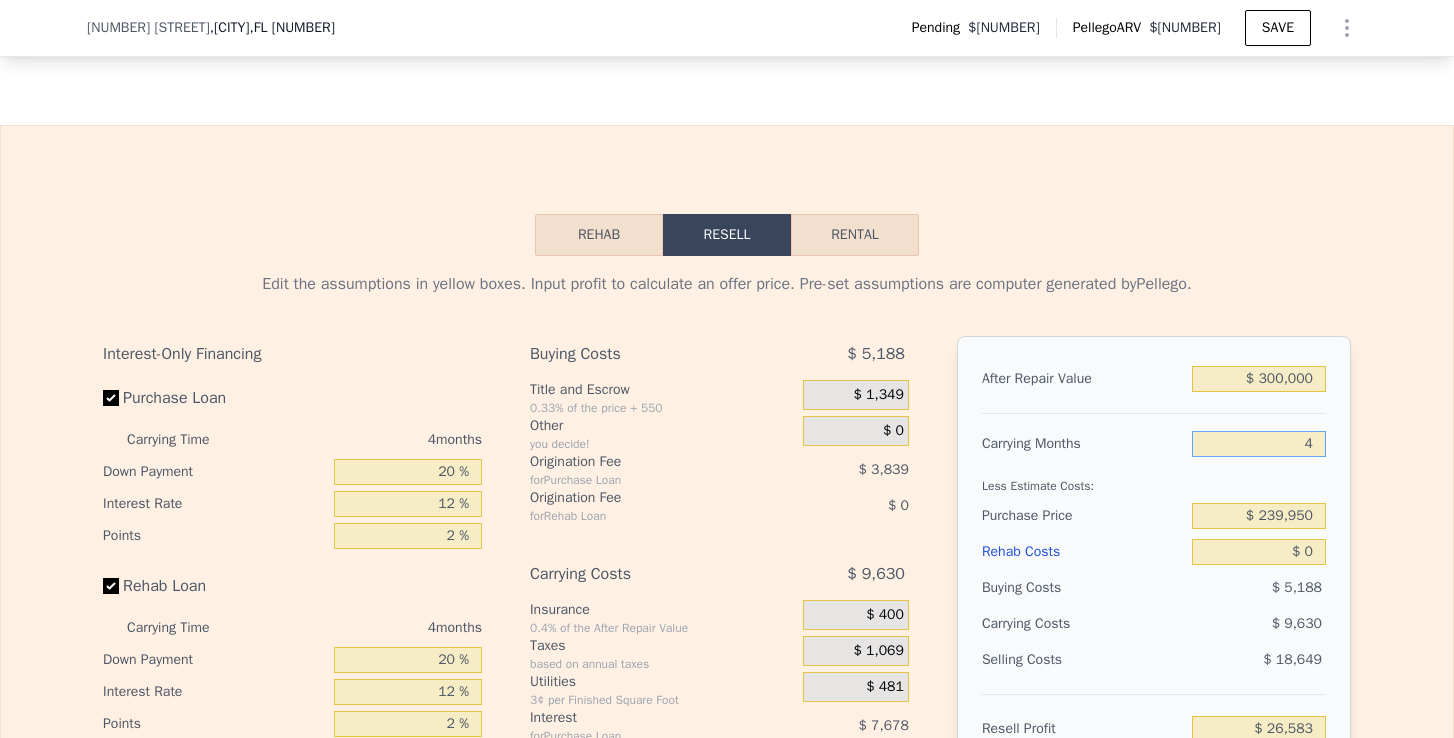 click on "4" at bounding box center [1259, 444] 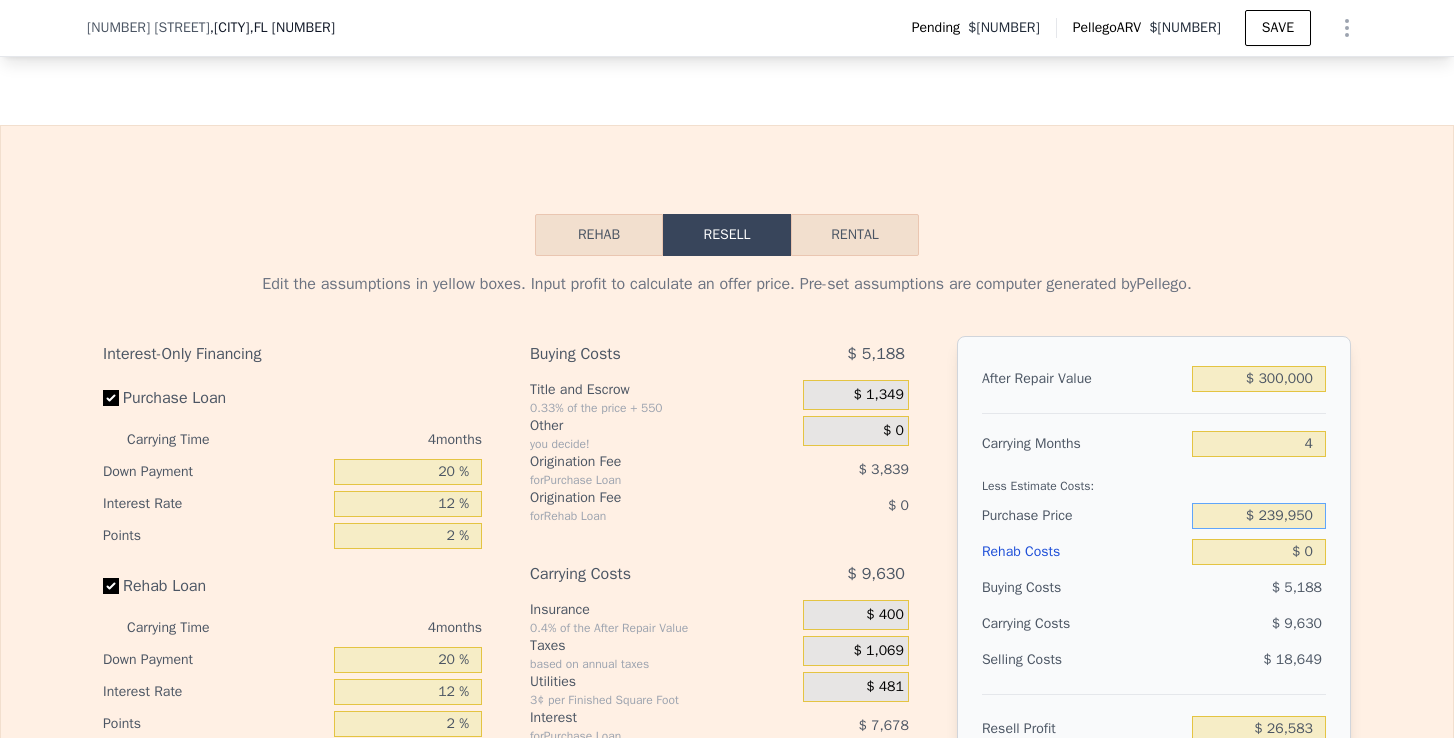 click on "$ 239,950" at bounding box center (1259, 516) 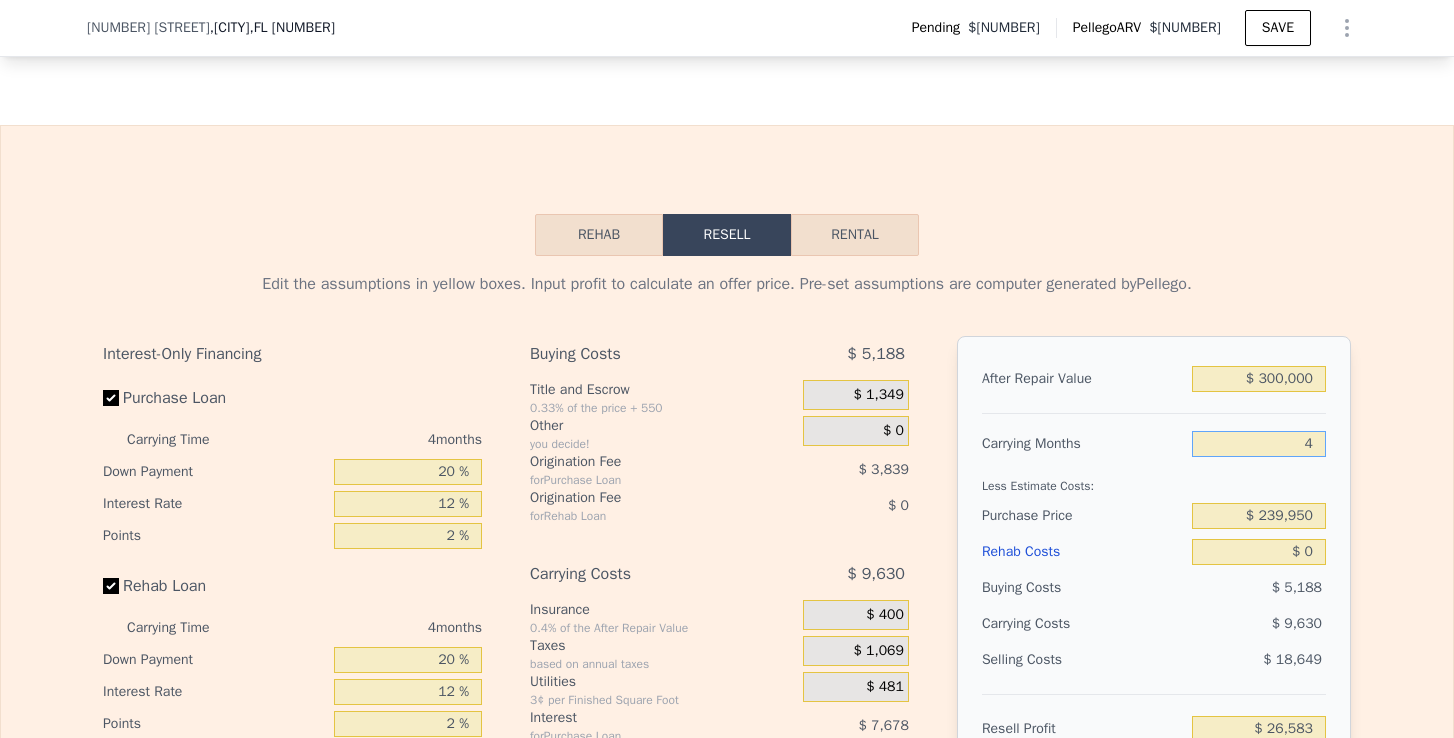 click on "4" at bounding box center (1259, 444) 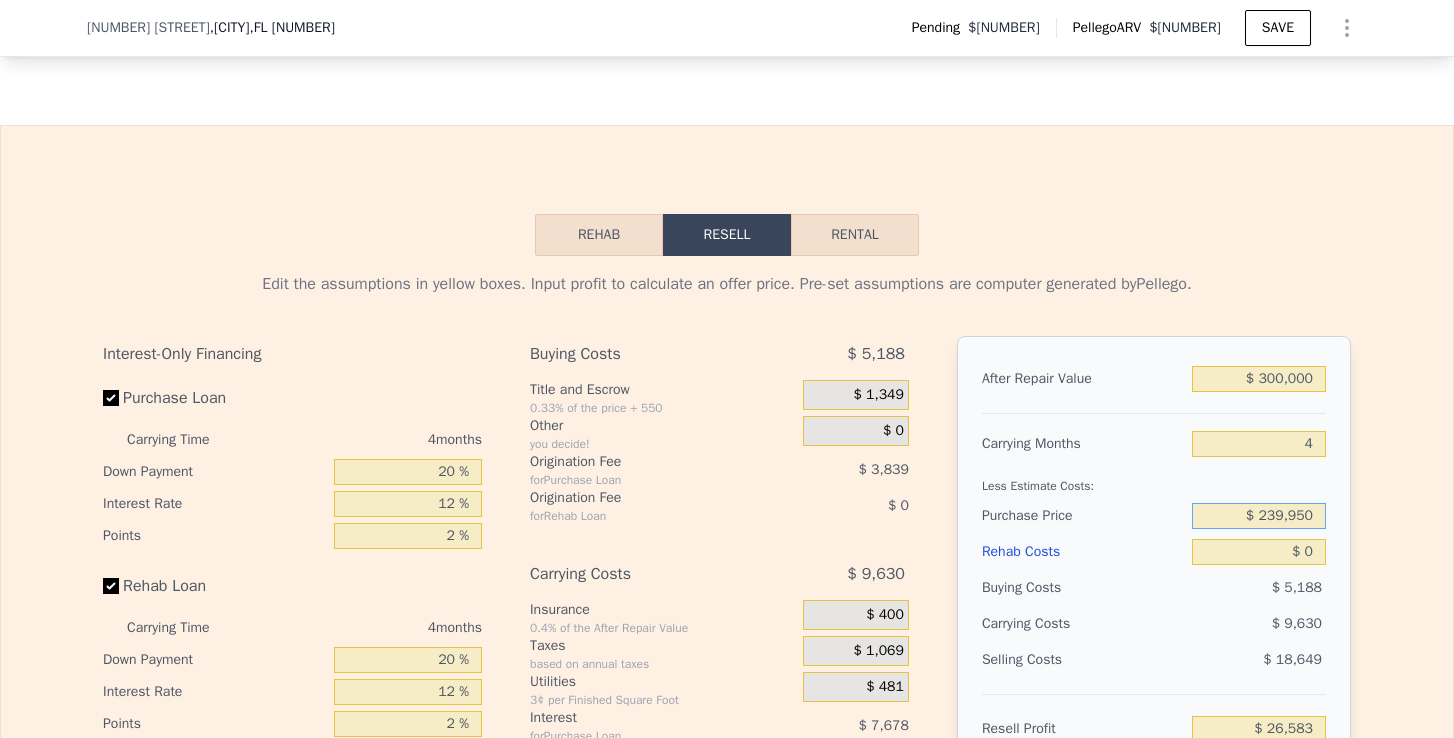 click on "$ 239,950" at bounding box center [1259, 516] 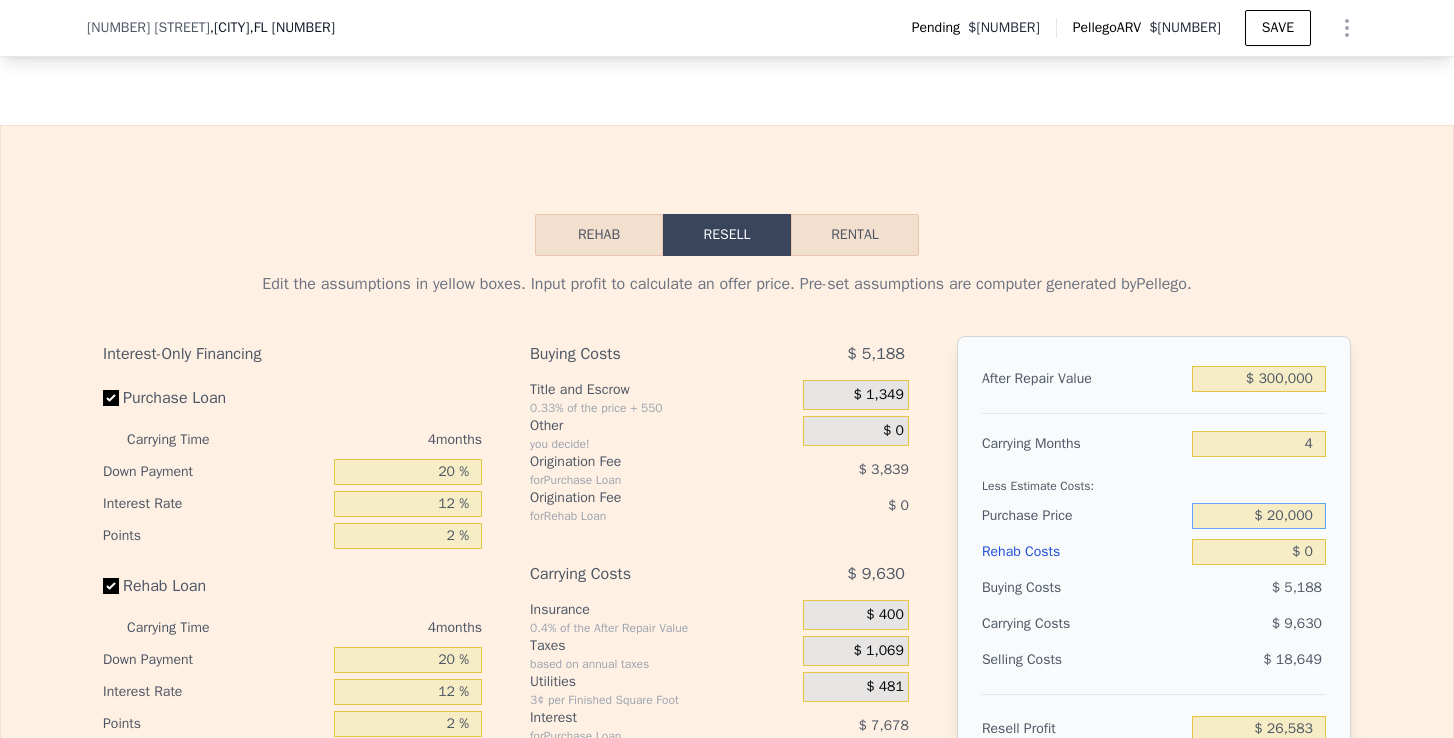 type on "$ 200,000" 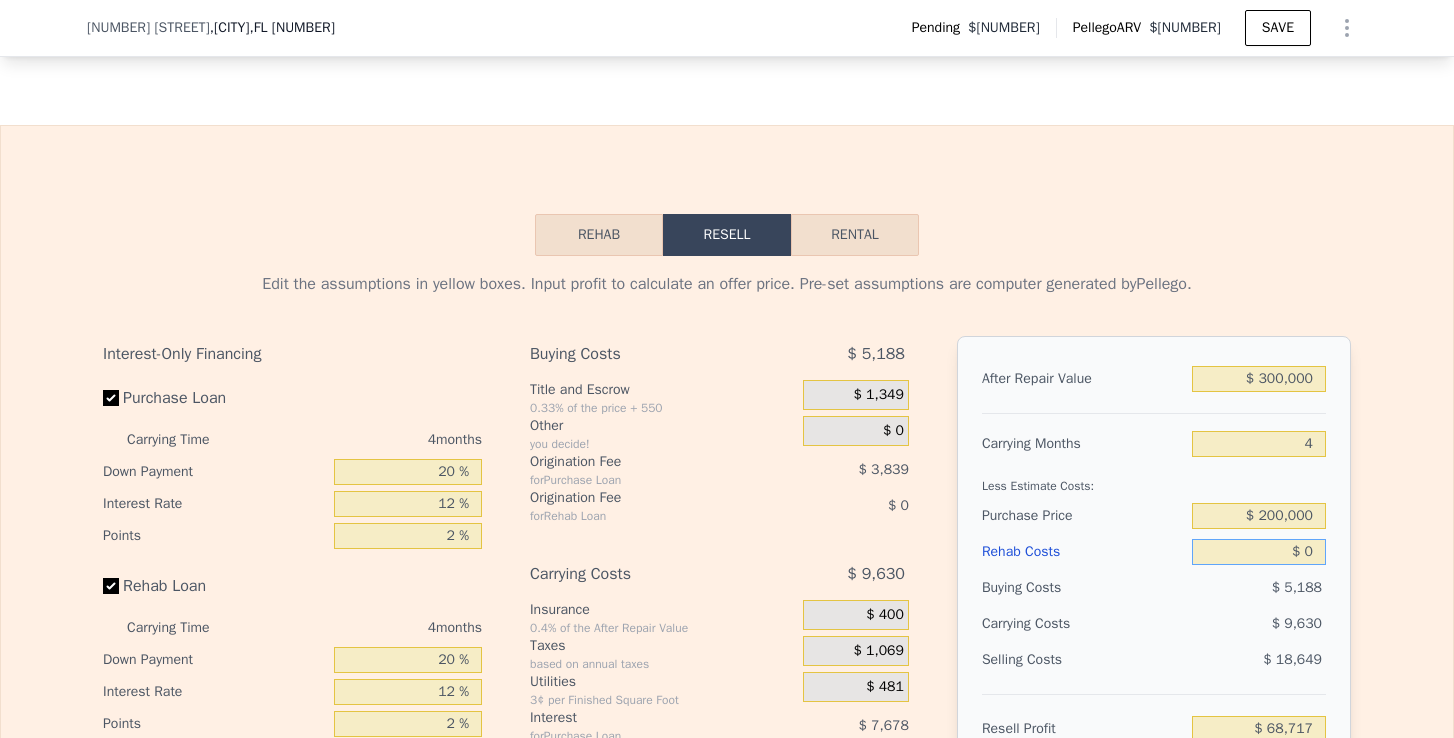 type on "$ [NUMBER]" 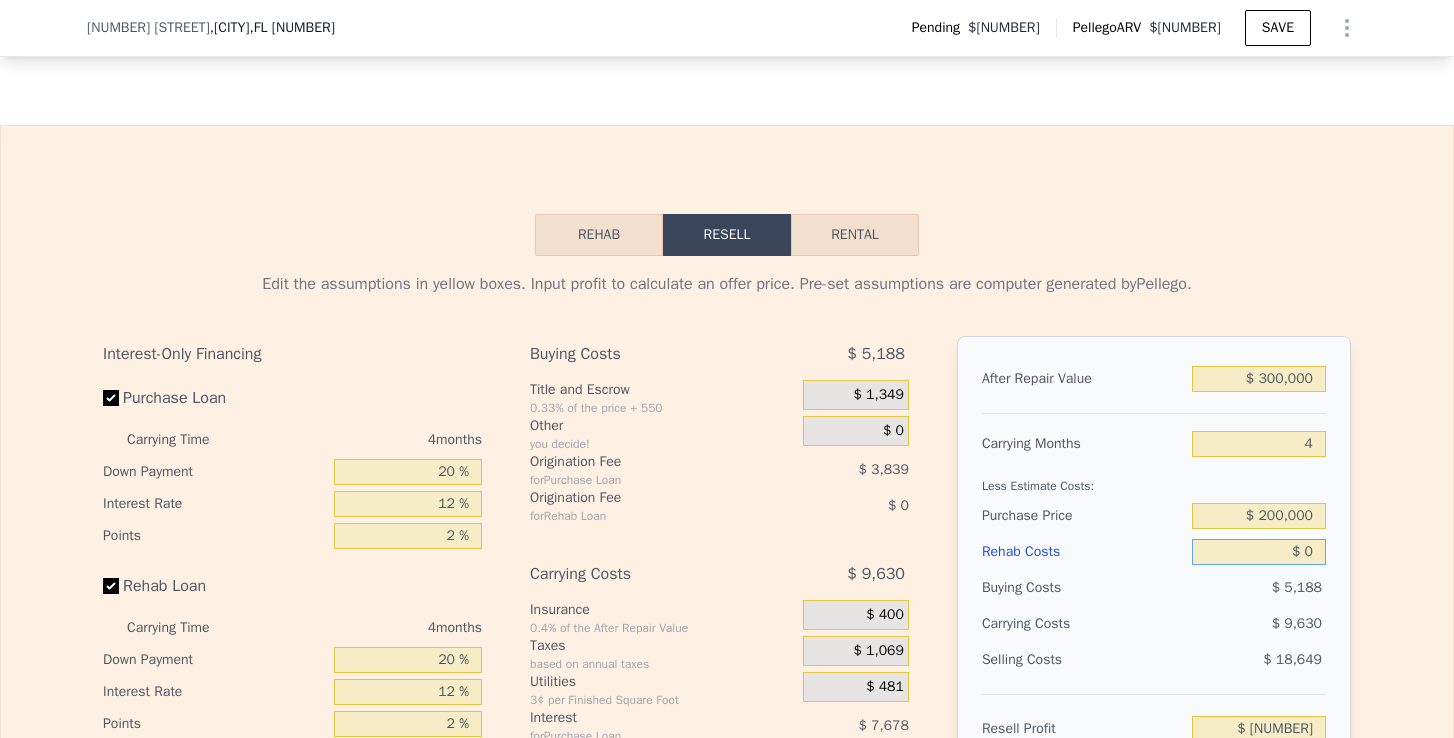 click on "$ 0" at bounding box center [1259, 552] 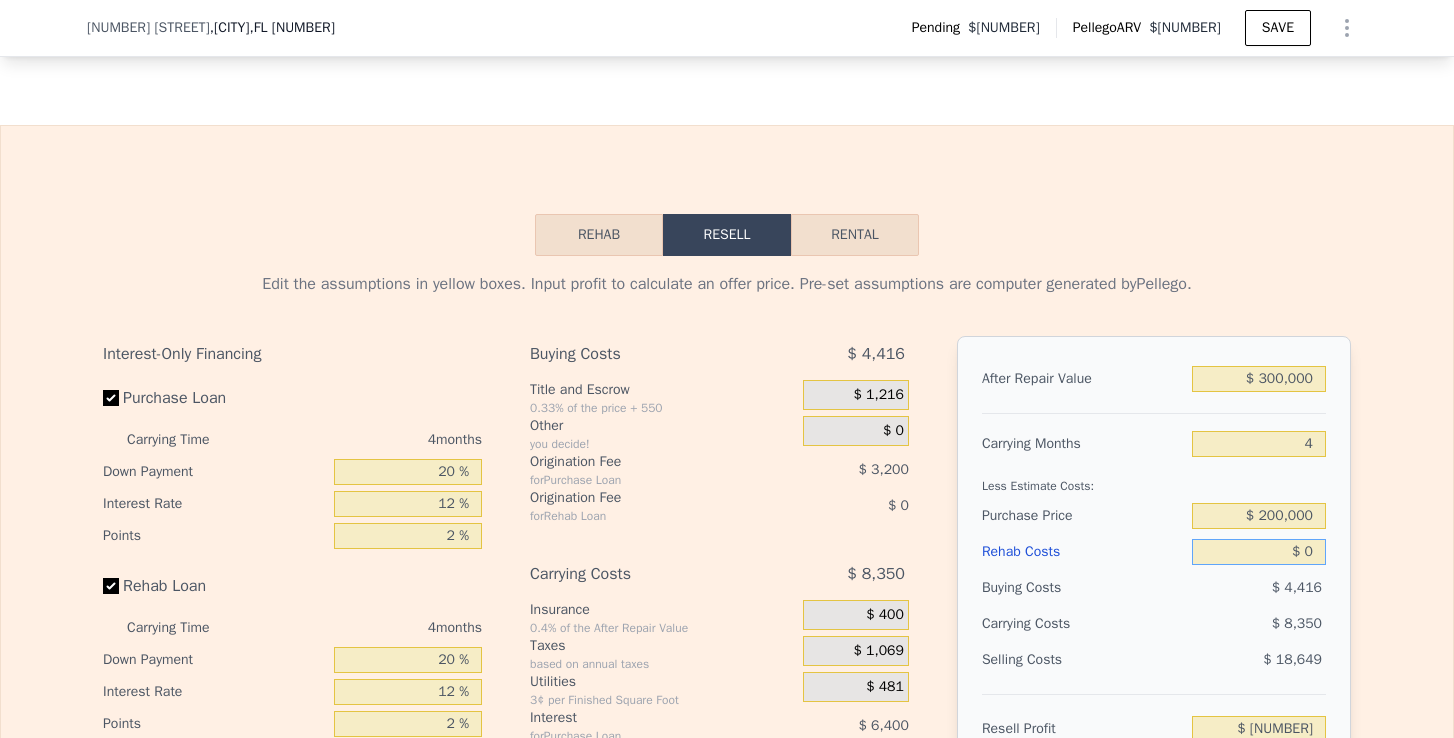 drag, startPoint x: 1317, startPoint y: 552, endPoint x: 1284, endPoint y: 552, distance: 33 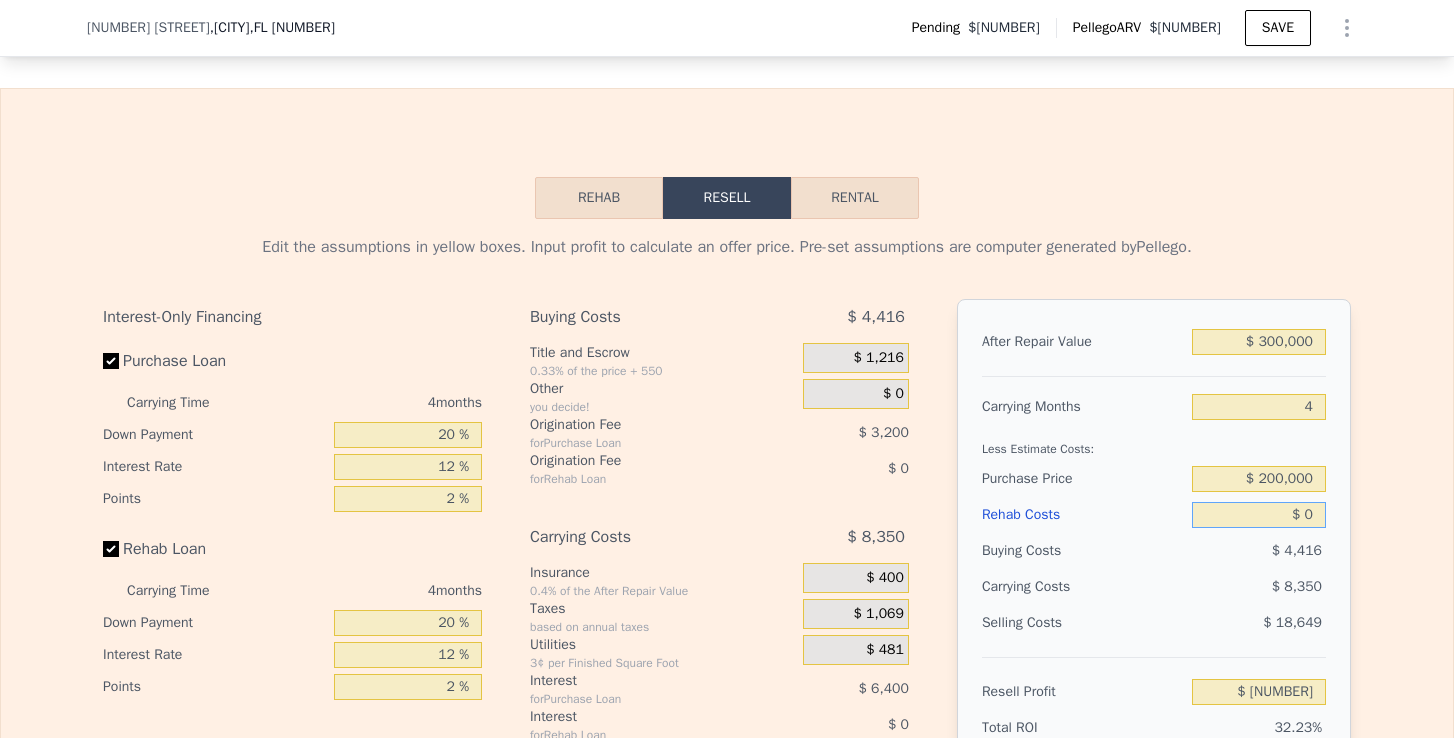 click on "$ 0" at bounding box center [1259, 515] 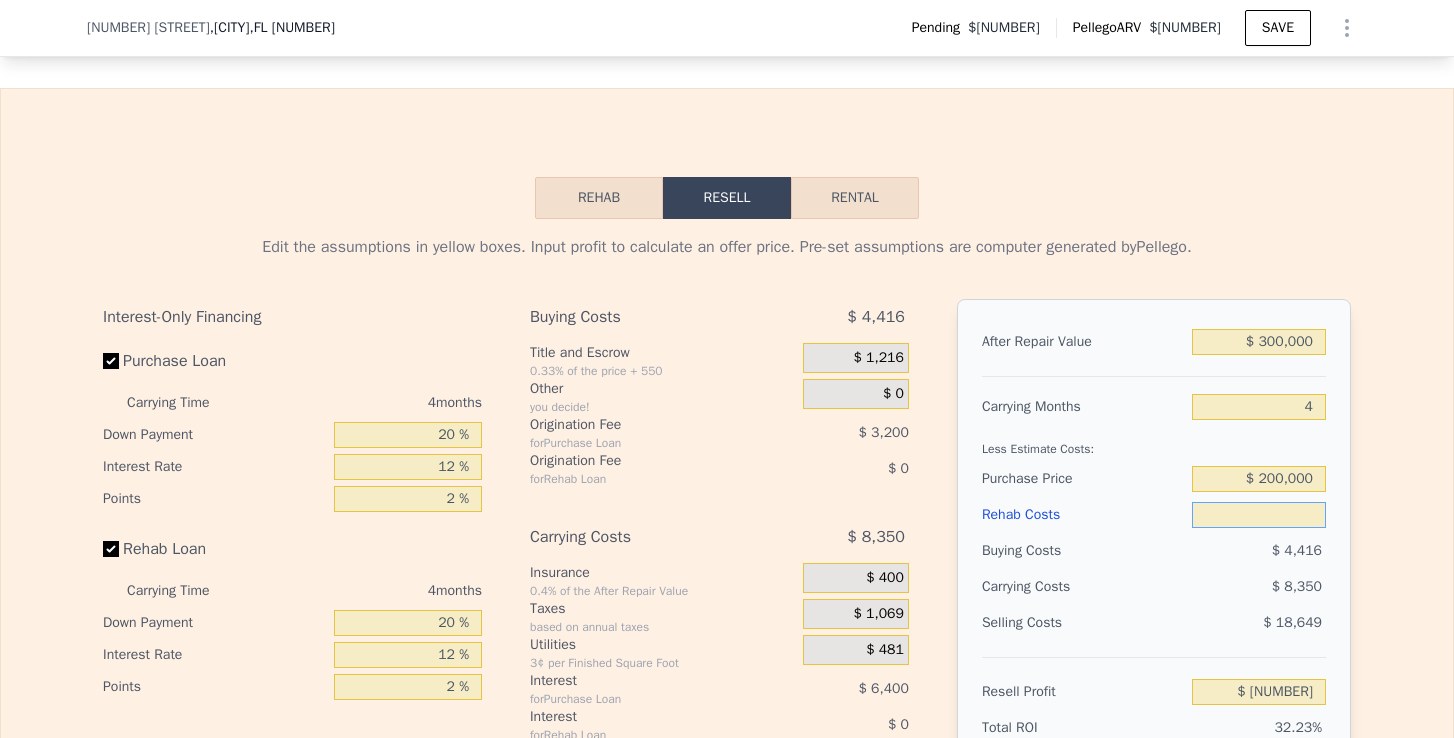 type on "$ 2" 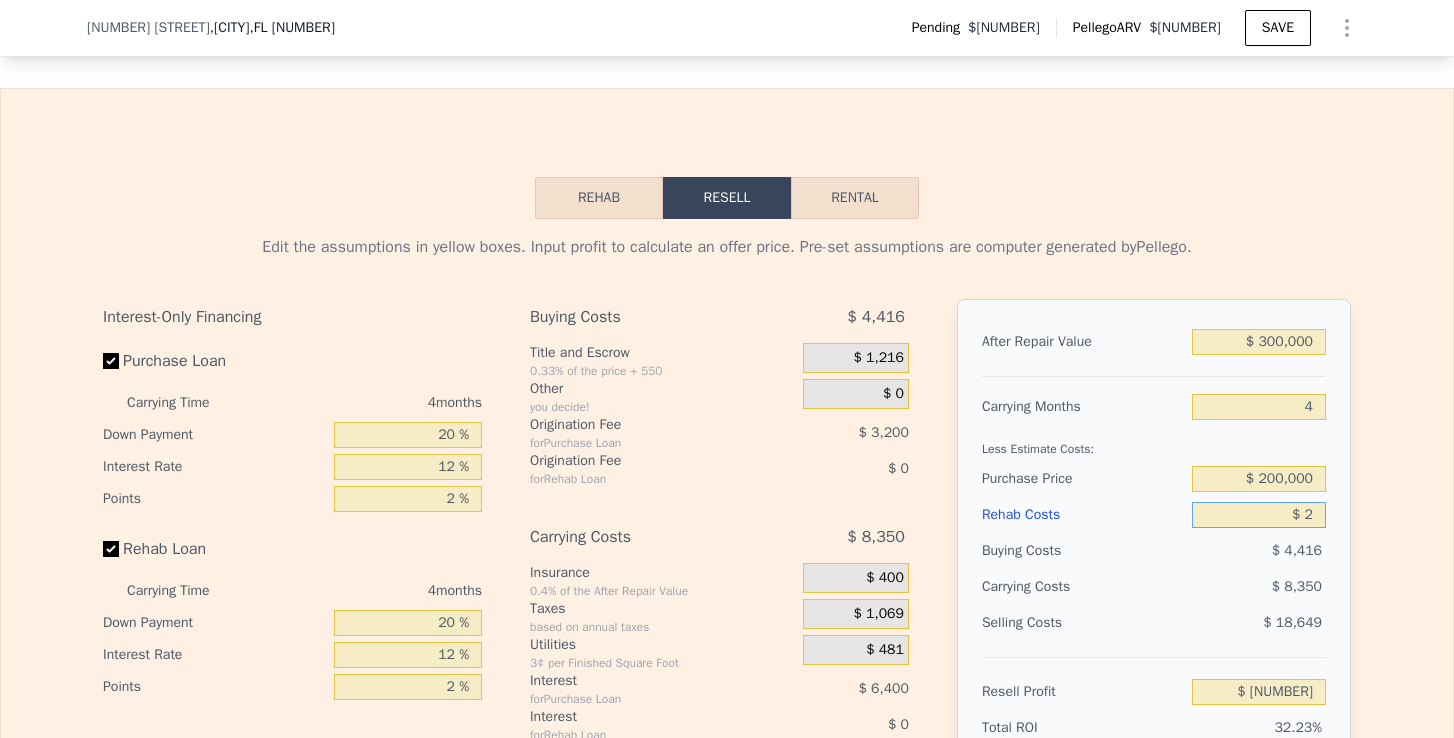 type on "$ 68,583" 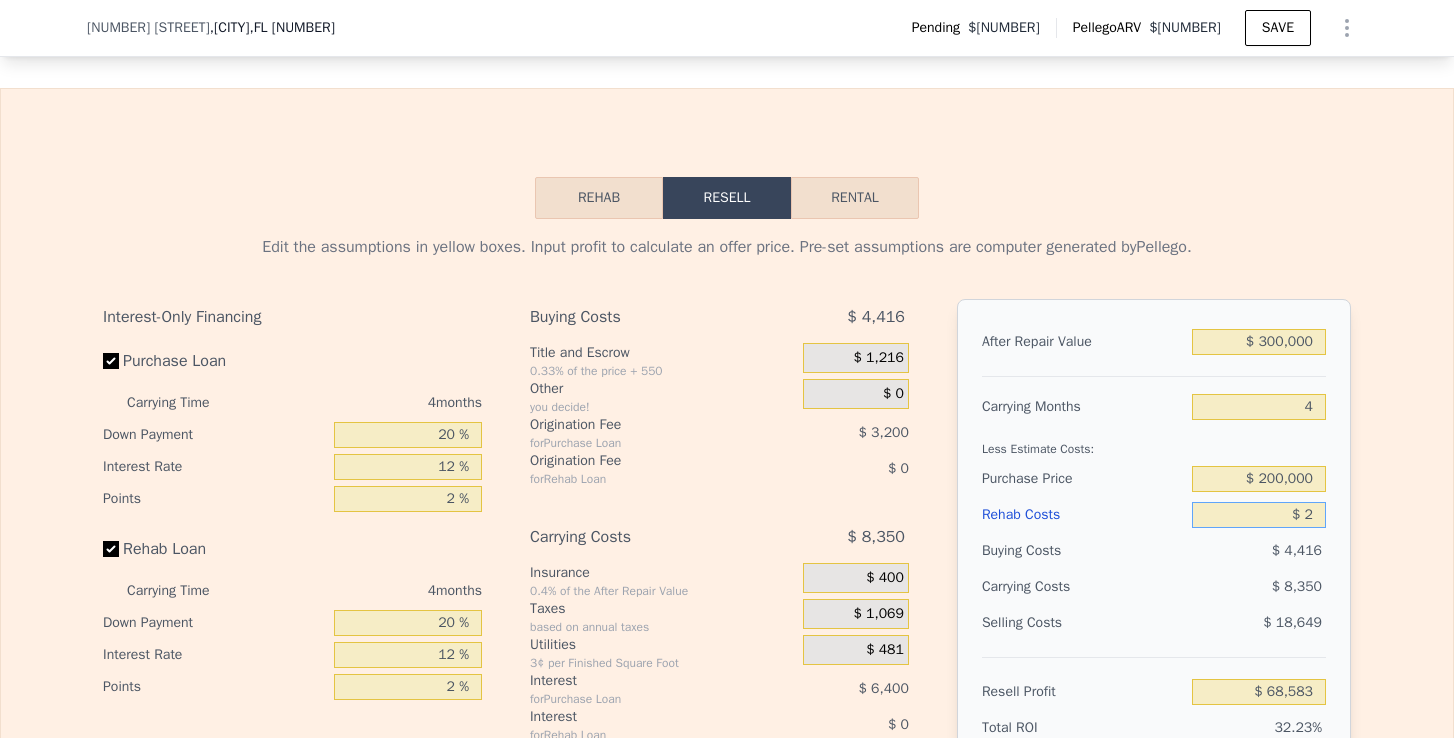 type on "$ 25" 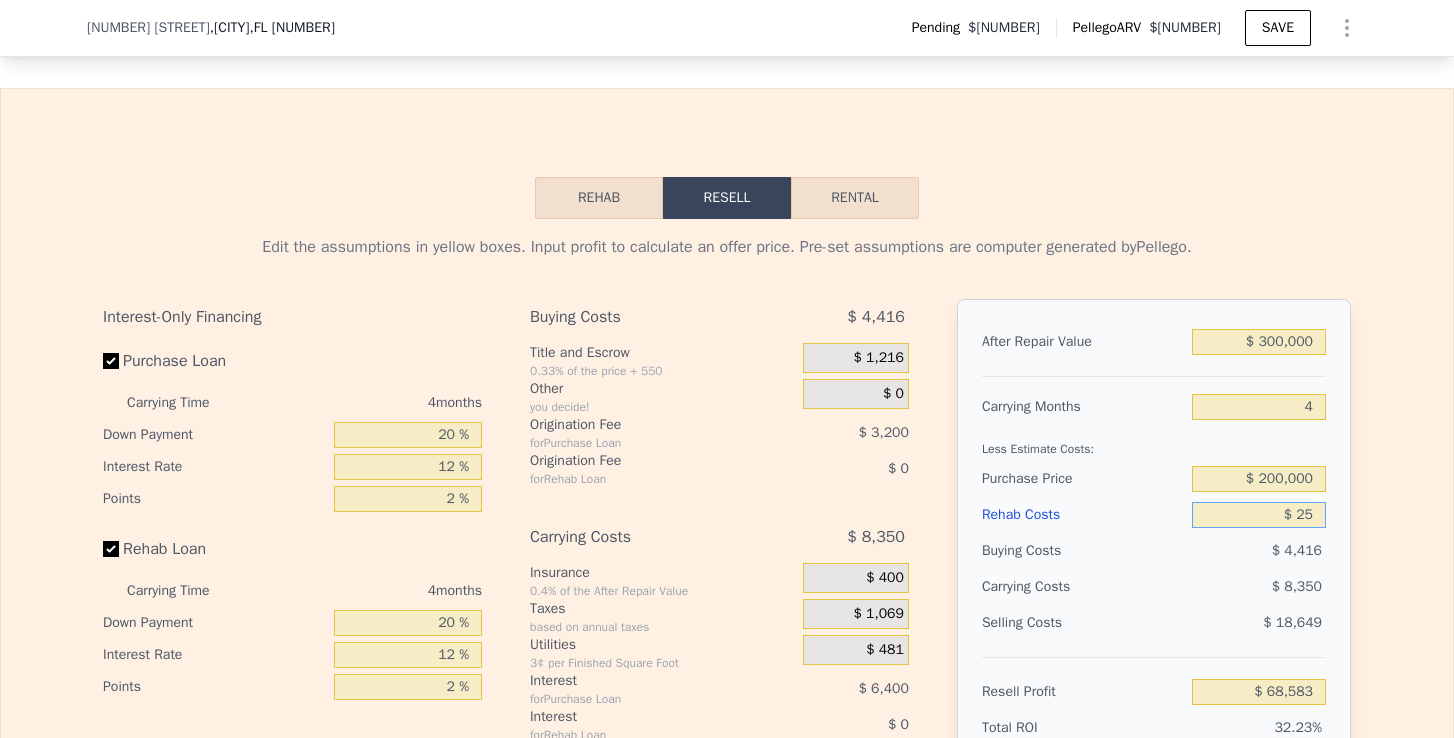 type on "$ [NUMBER]" 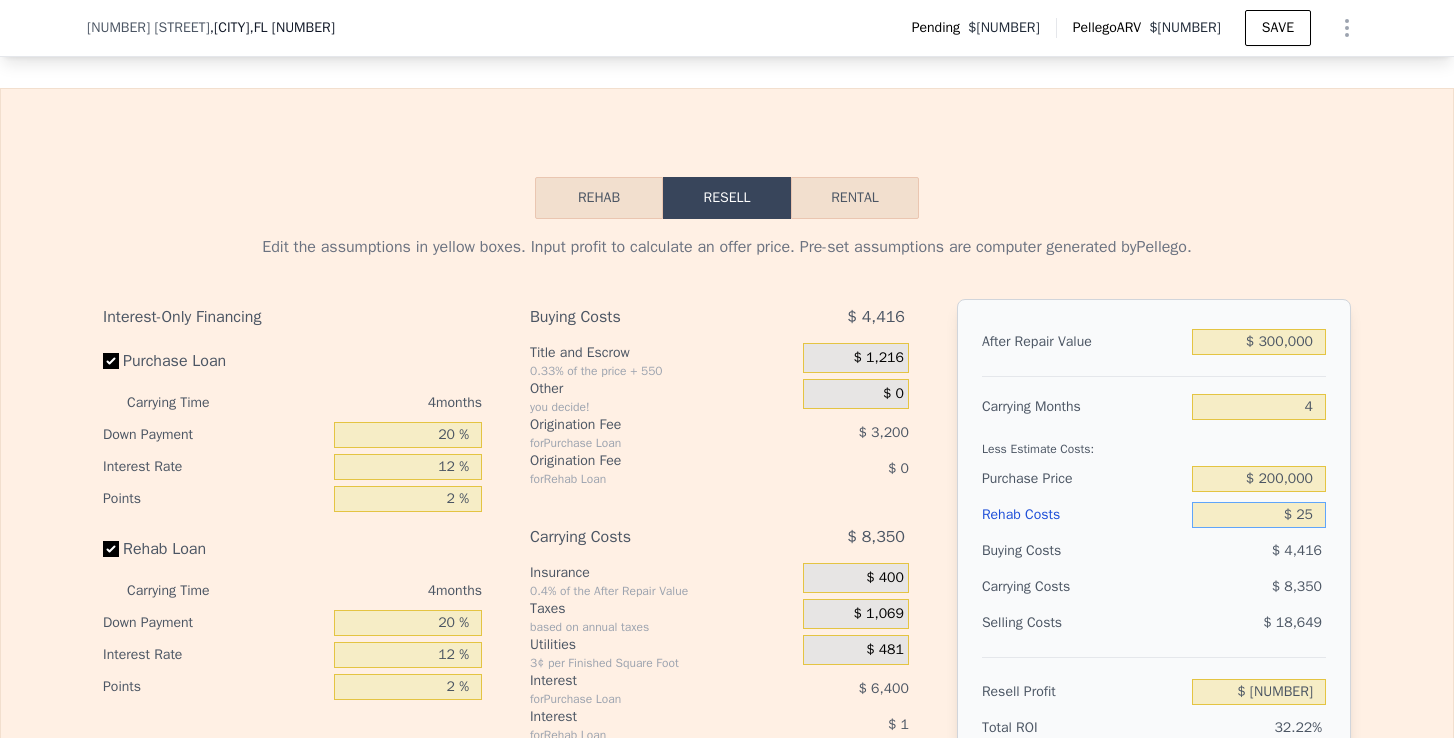 type on "$ 250" 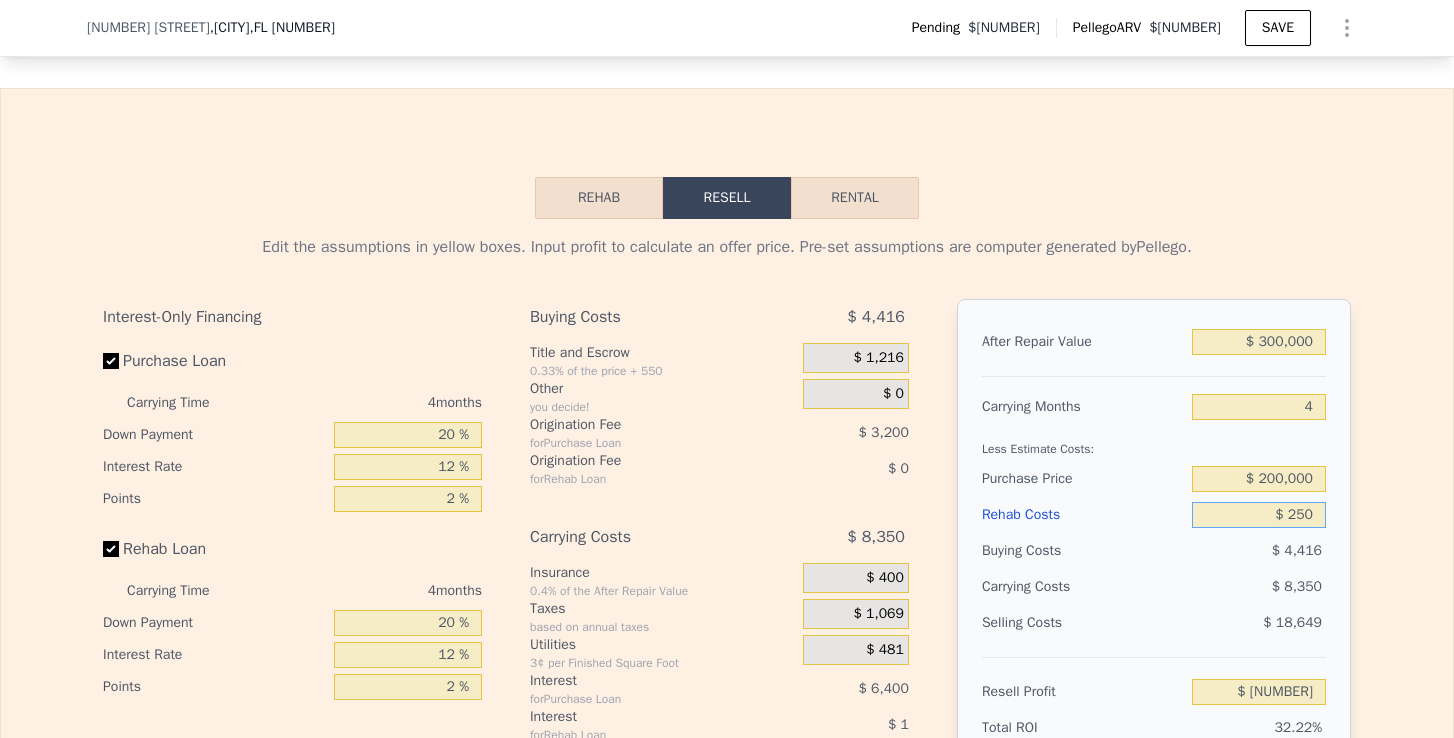 type on "$ 68,323" 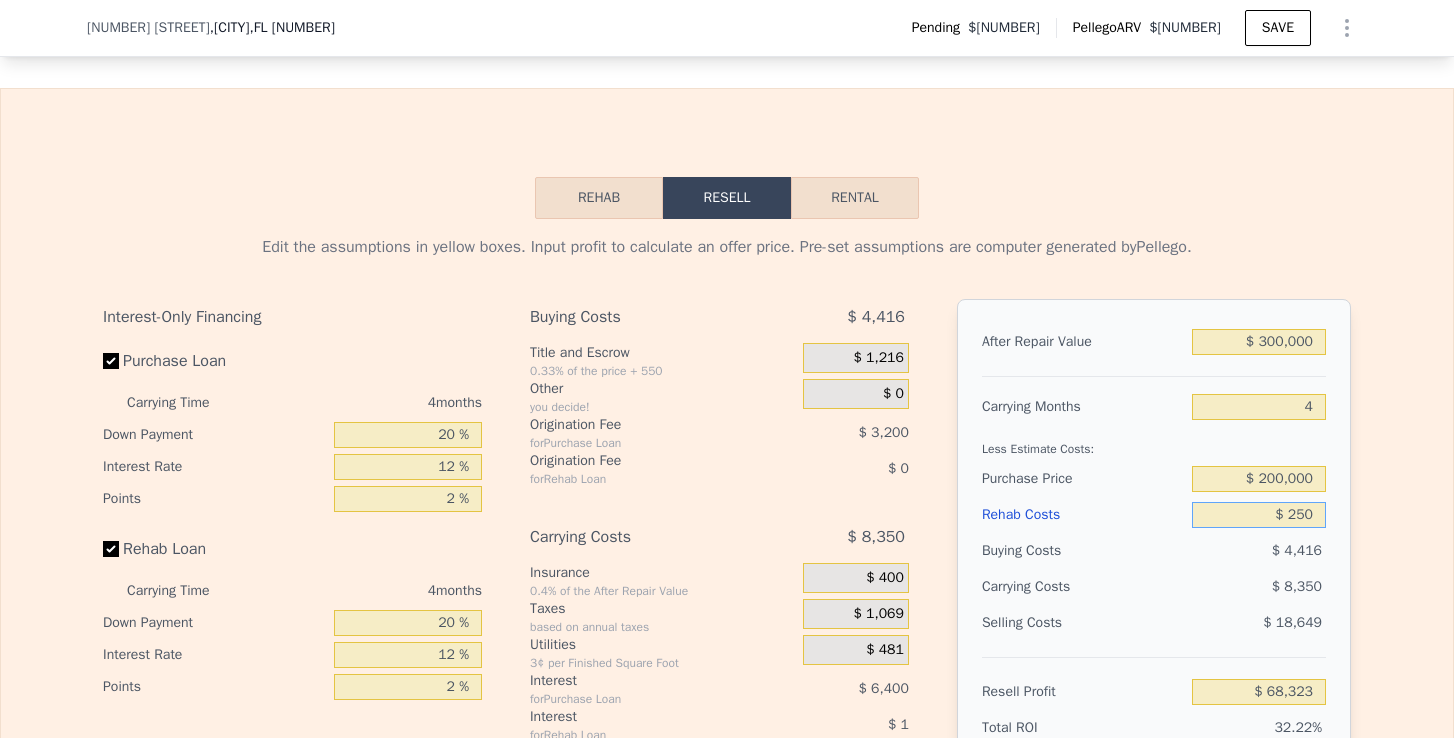 type on "$ 2,500" 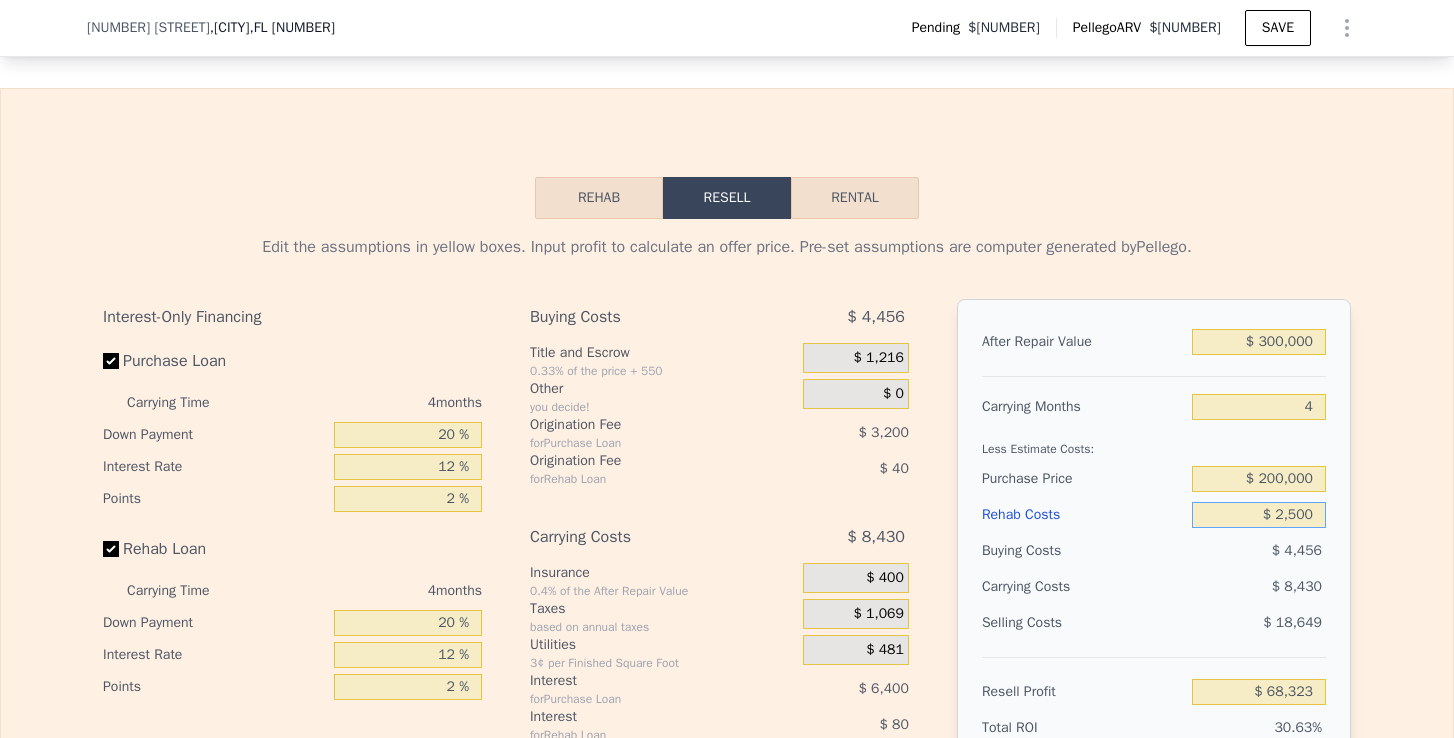 type on "$ 65,965" 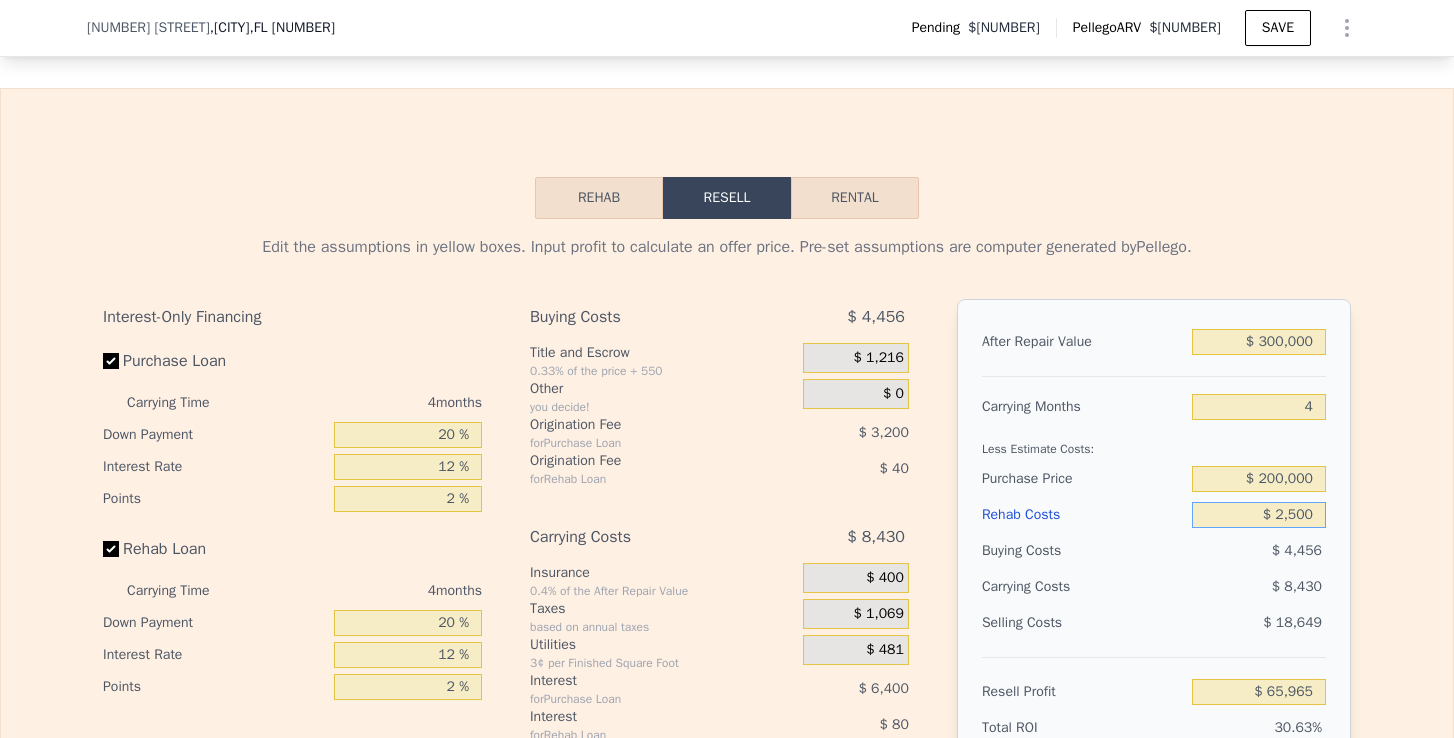 type on "$ 25,000" 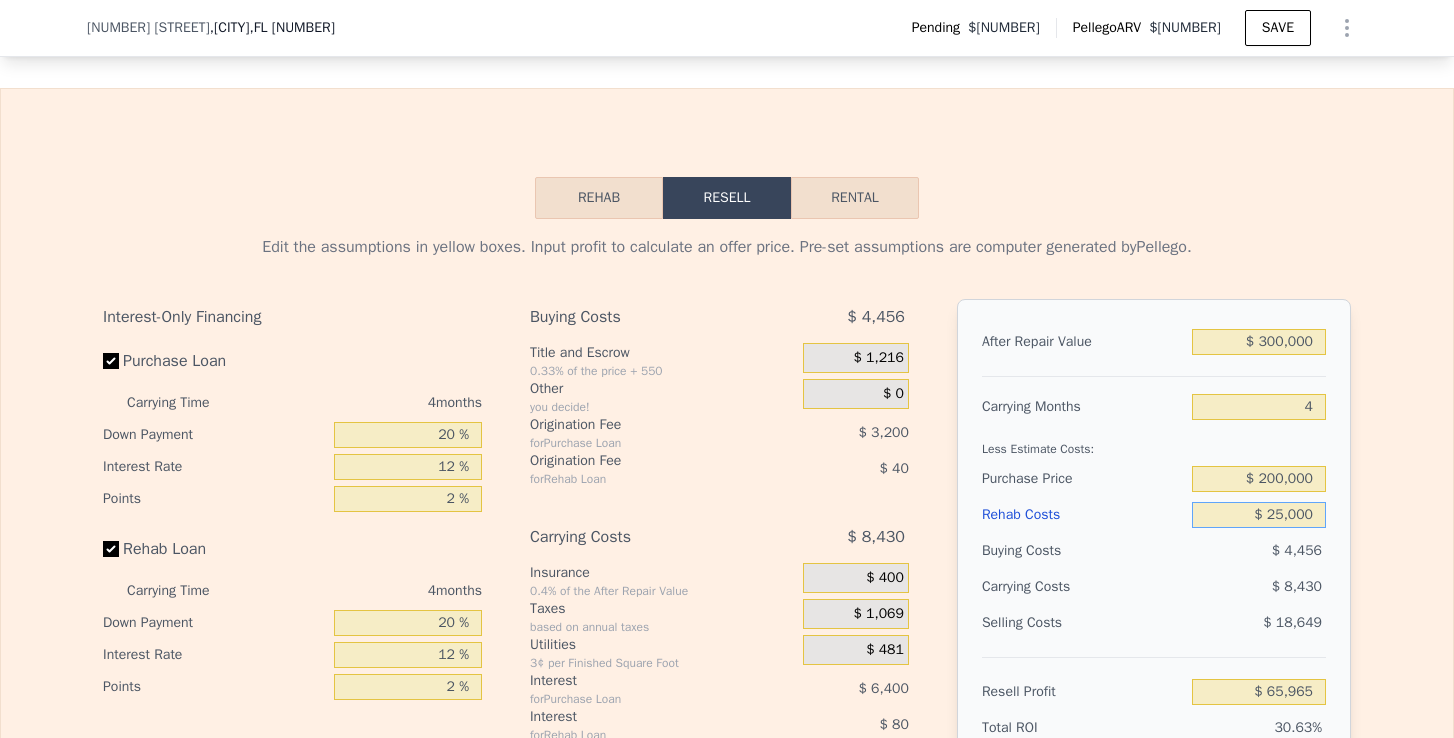 type on "$ 42,385" 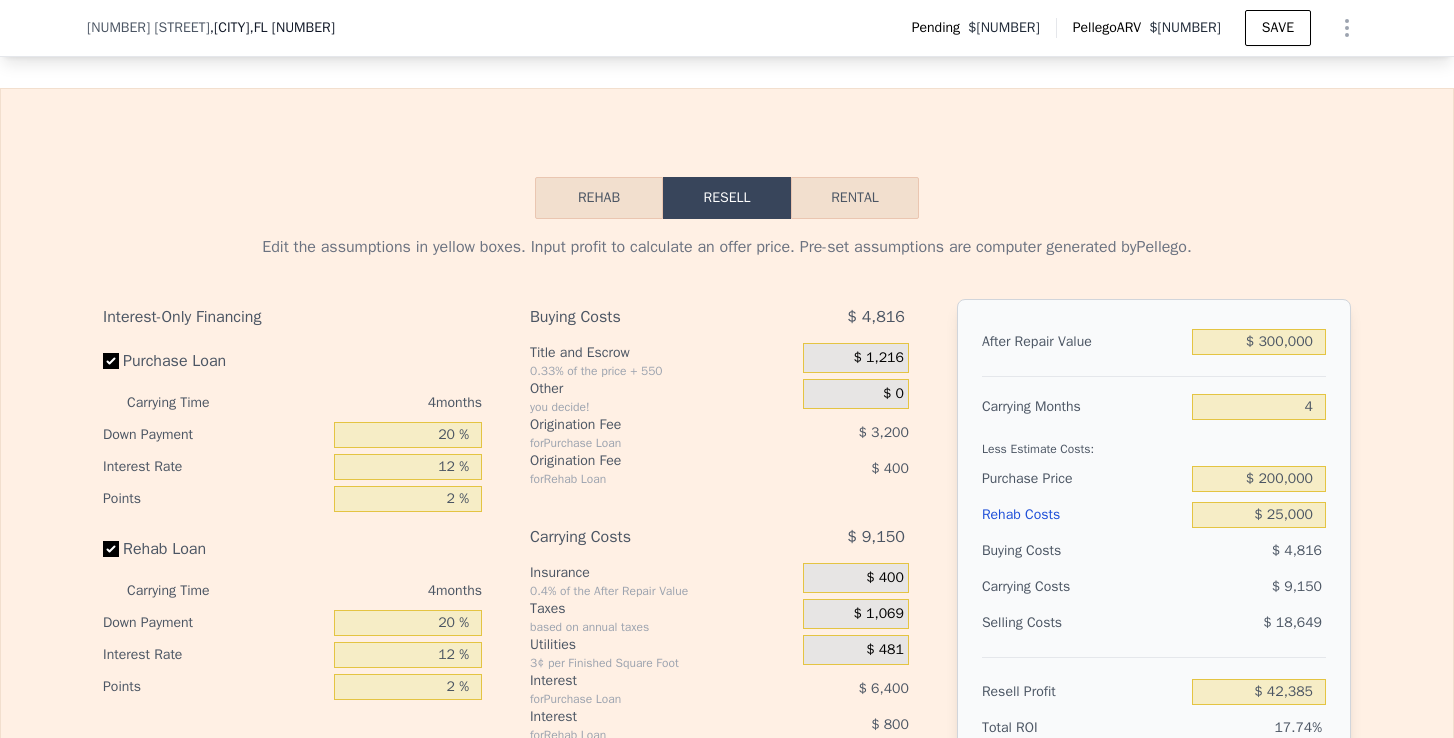 click on "Edit the assumptions in yellow boxes. Input profit to calculate an offer price. Pre-set assumptions are computer generated by Pellego. Interest-Only Financing Purchase Loan Carrying Time 4  months Down Payment 20 % Interest Rate 12 % Points 2 % Rehab Loan Carrying Time 4  months Down Payment 20 % Interest Rate 12 % Points 2 % Buying Costs $ 4,816 Title and Escrow 0.33% of the price + 550 $ 1,216 Other you decide! $ 0 Origination Fee for  Purchase Loan $ 3,200 Origination Fee for  Rehab Loan $ 400 Carrying Costs $ 9,150 Insurance 0.4% of the After Repair Value $ 400 Taxes based on annual taxes $ 1,069 Utilities 3¢ per Finished Square Foot $ 481 Interest for  Purchase Loan $ 6,400 Interest for  Rehab Loan $ 800 Selling Costs $ 18,649 Excise Tax 0.7% of the After Repair Value $ 2,100 Listing Commission 2.5% of the After Repair Value $ 7,500 Selling Commission 2.5% of the After Repair Value $ 7,500 Title and Escrow 0.33% of the After Repair Value $ 1,549 After Repair Value $ 300,000 Carrying Months 4 $ 200,000" at bounding box center (727, 591) 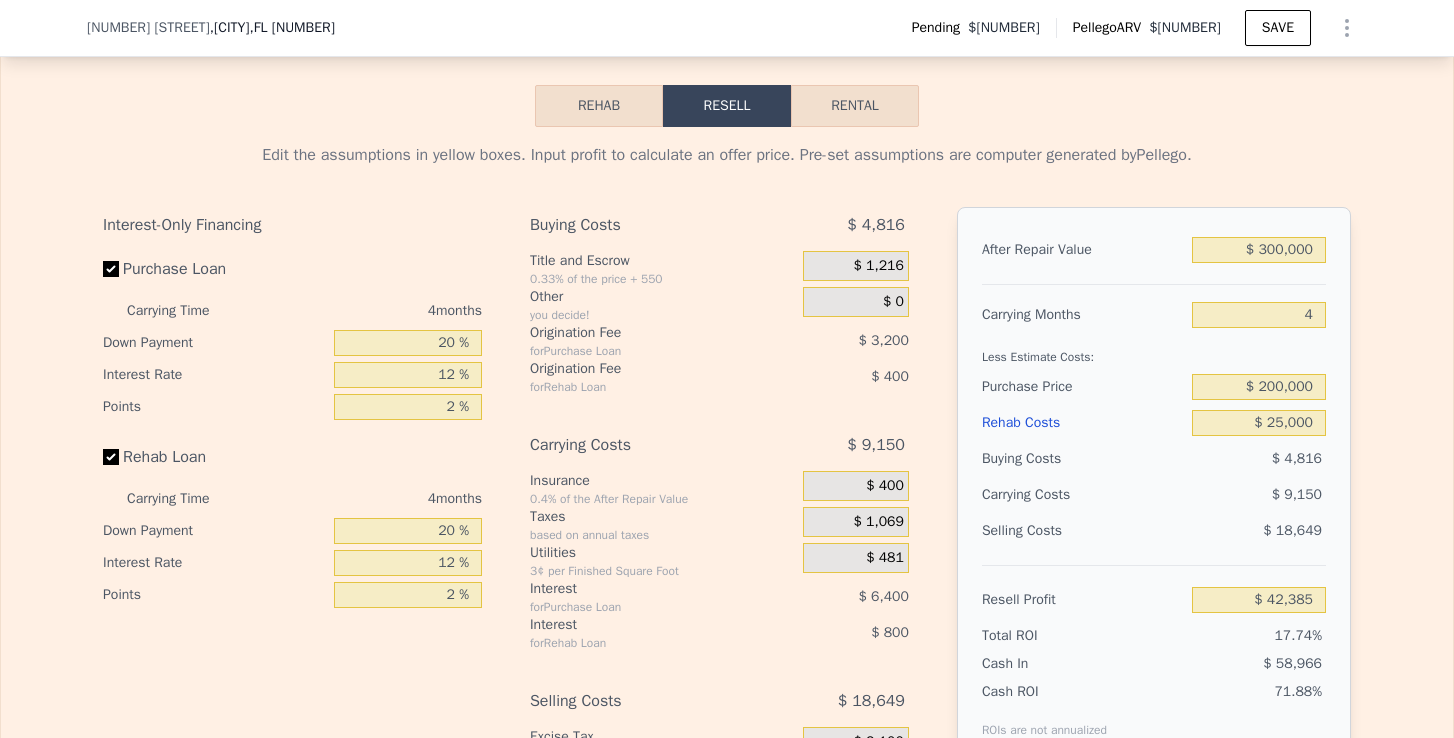 scroll, scrollTop: 2963, scrollLeft: 0, axis: vertical 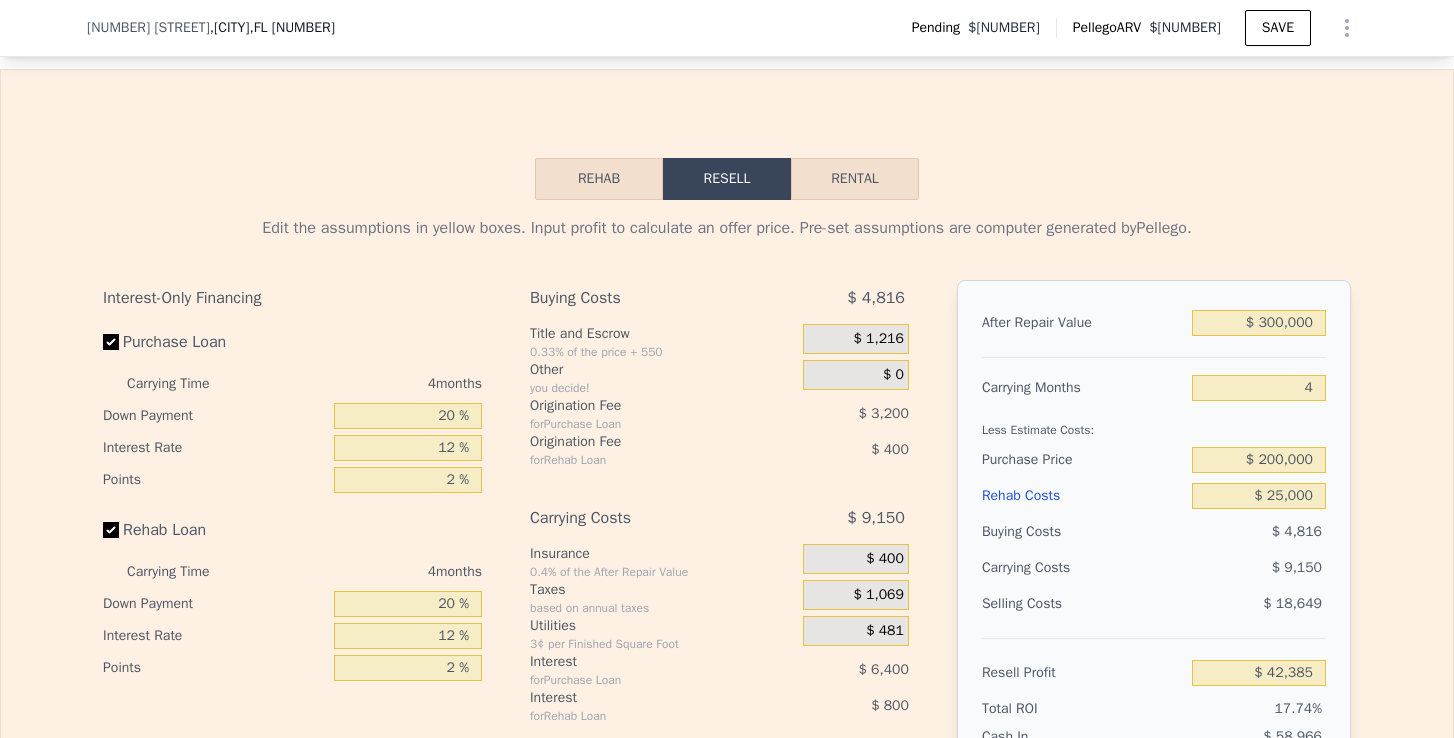 click on "Rental" at bounding box center (855, 179) 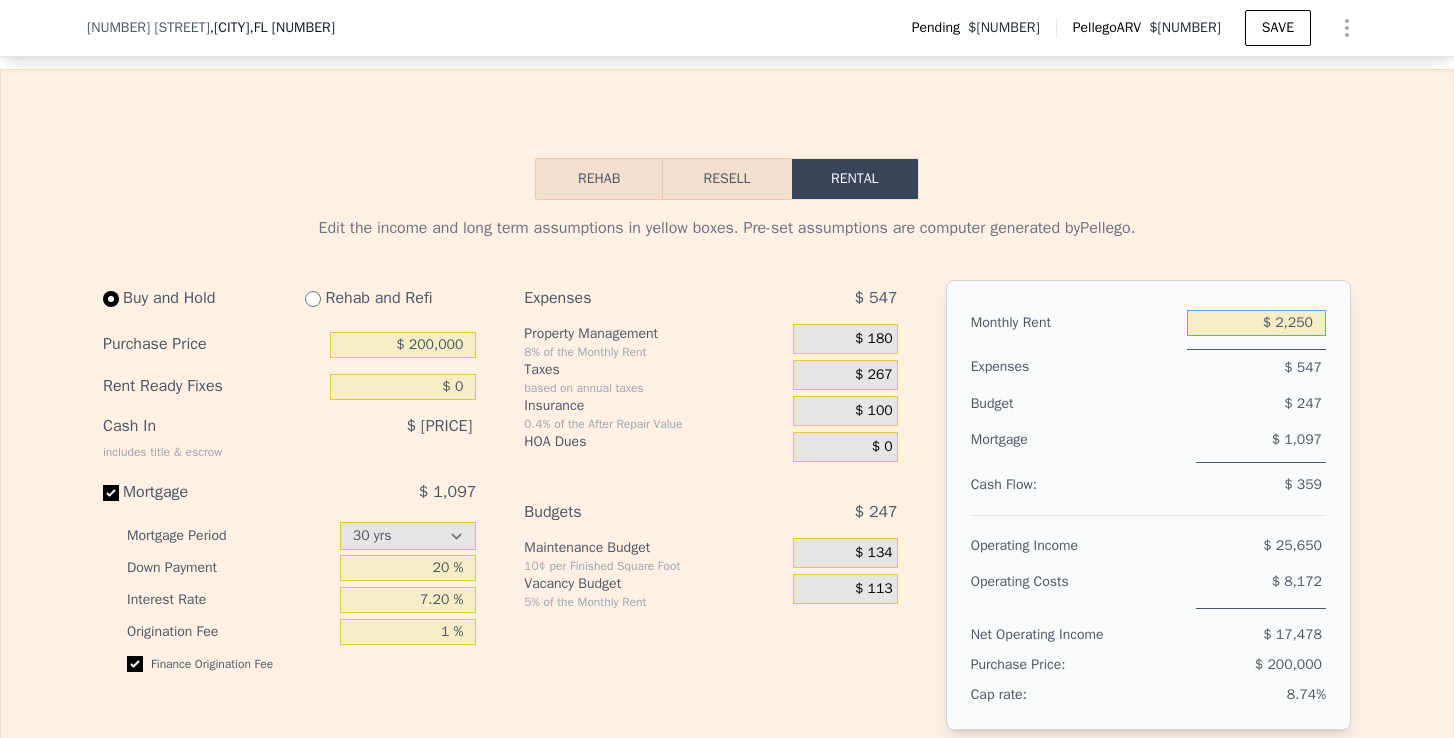 click on "$ 2,250" at bounding box center (1256, 323) 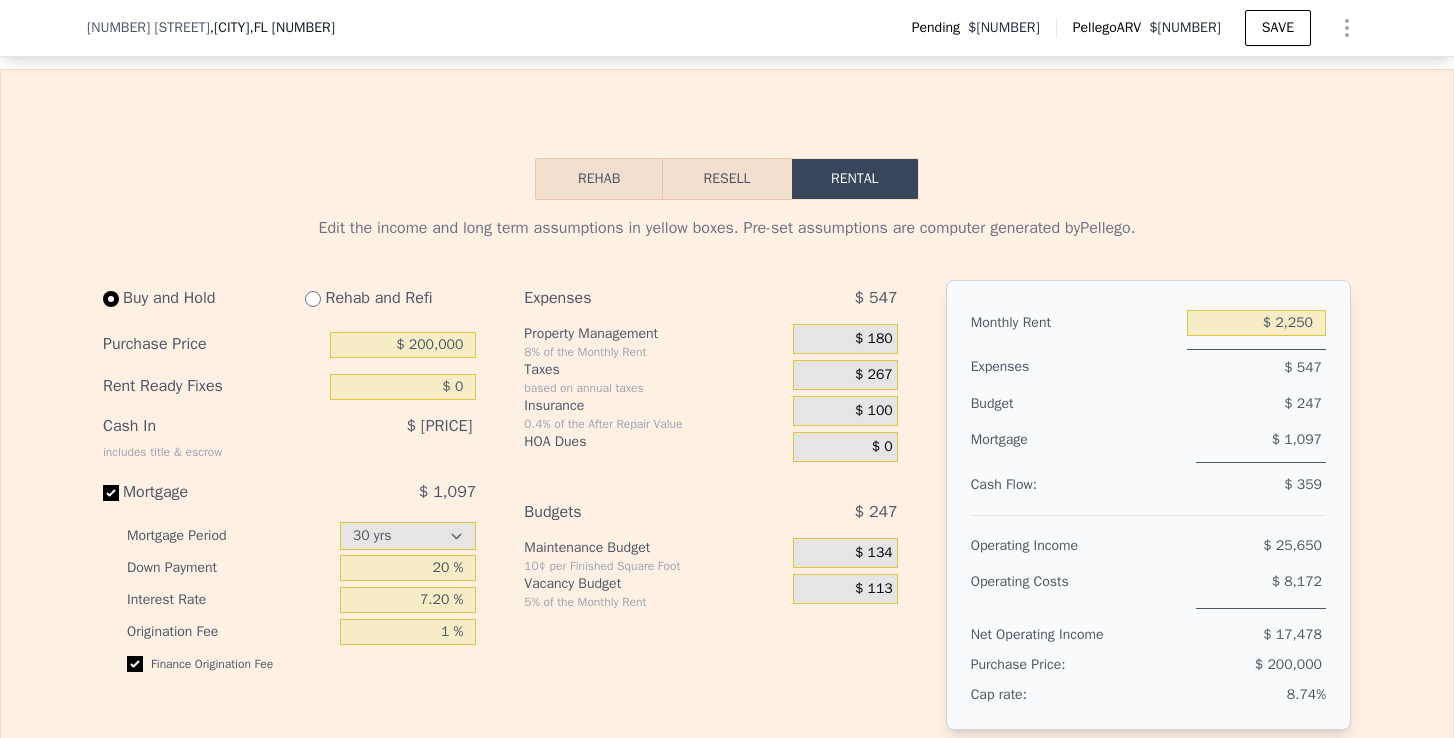 click on "Insurance" at bounding box center (654, 406) 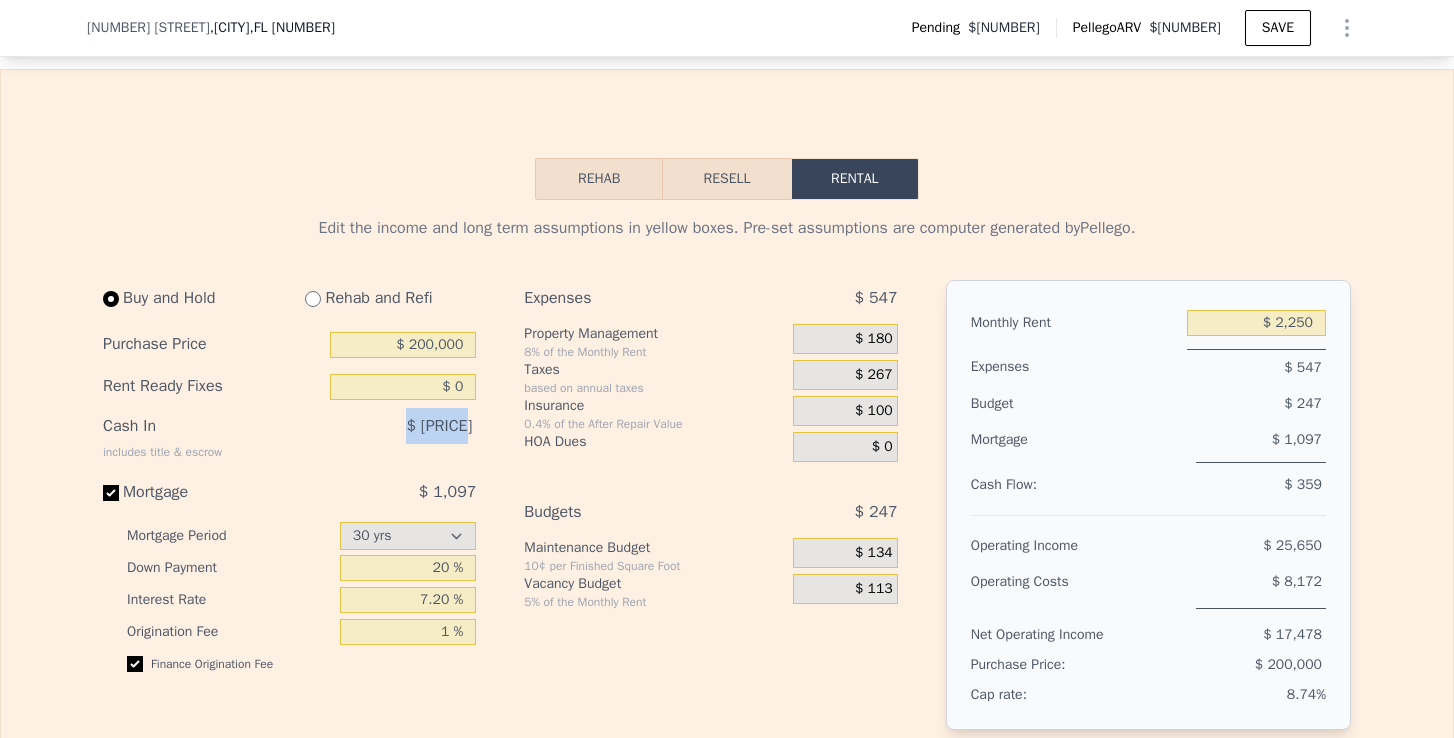drag, startPoint x: 412, startPoint y: 431, endPoint x: 478, endPoint y: 431, distance: 66 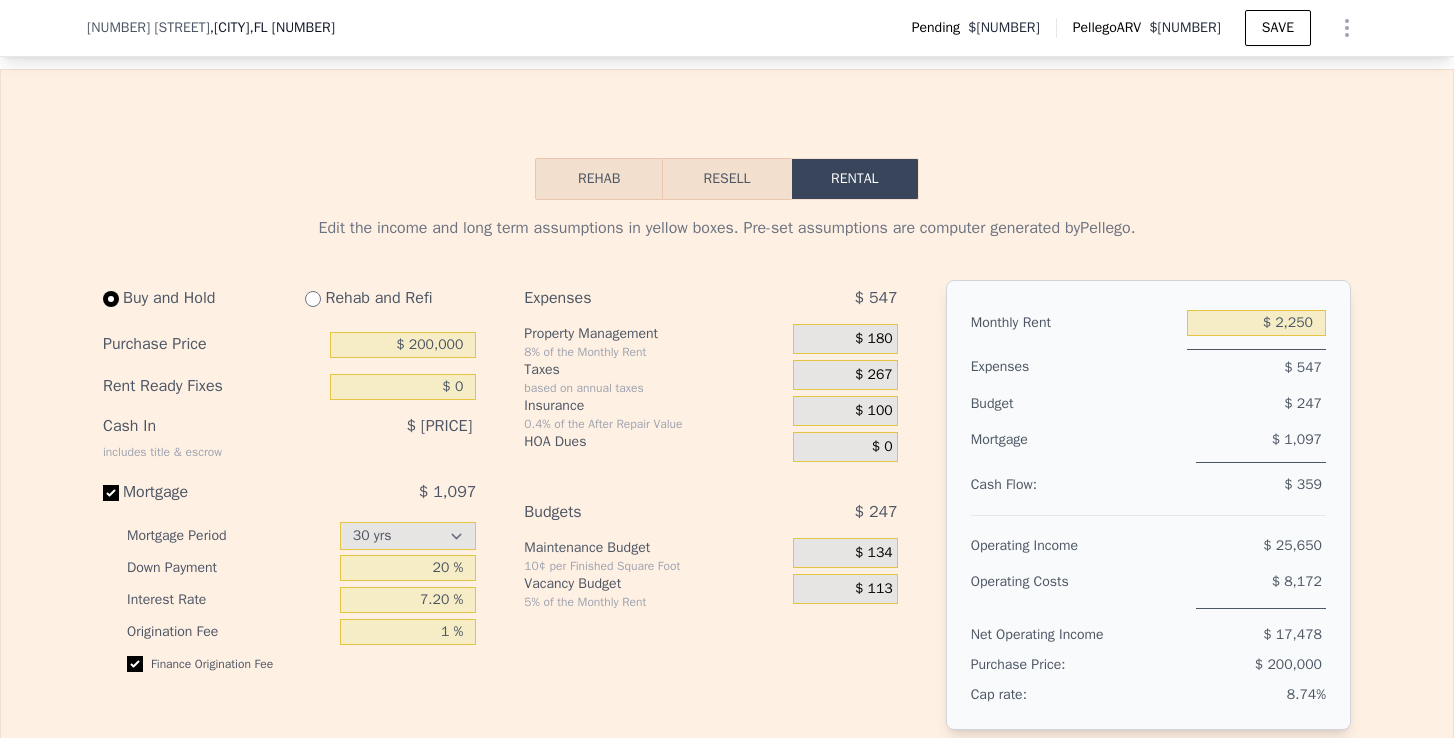 click on "Buy and Hold Rehab and Refi Purchase Price $ [PRICE] Rent Ready Fixes $ 0 Cash In includes title & escrow $ [PRICE] Mortgage $ [PRICE] Mortgage Period 15 yrs 30 yrs Down Payment 20 % Interest Rate 7.20 % Origination Fee 1 % Finance Origination Fee" at bounding box center (297, 549) 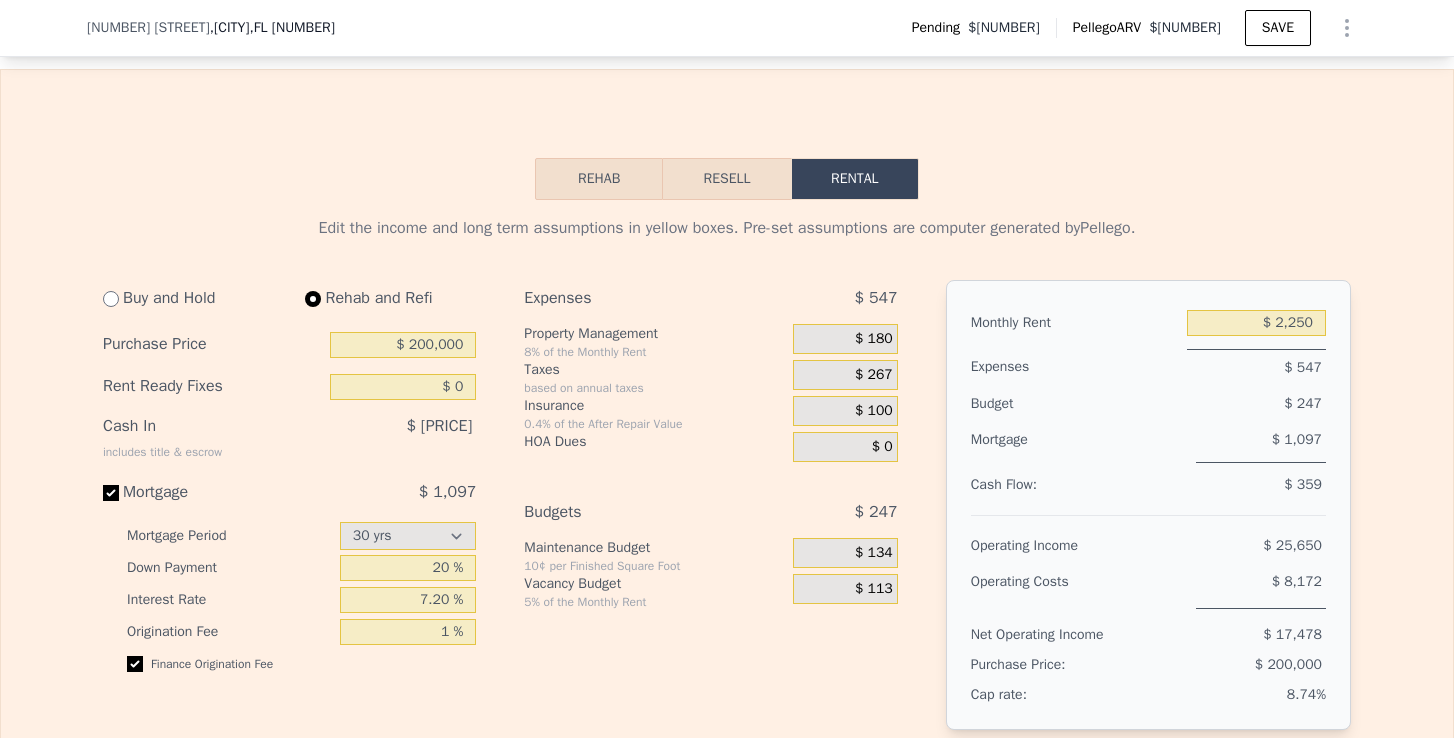 type on "$ 25,000" 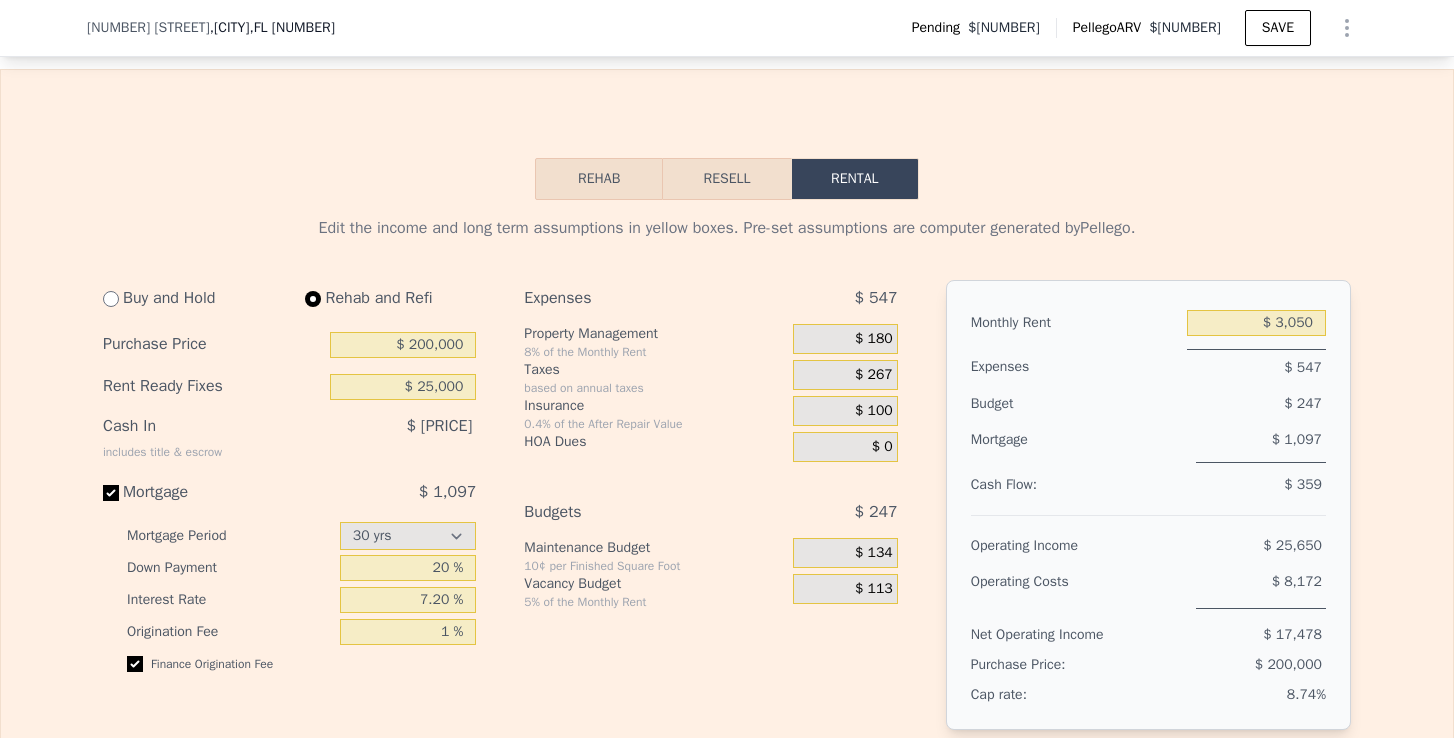 select on "30" 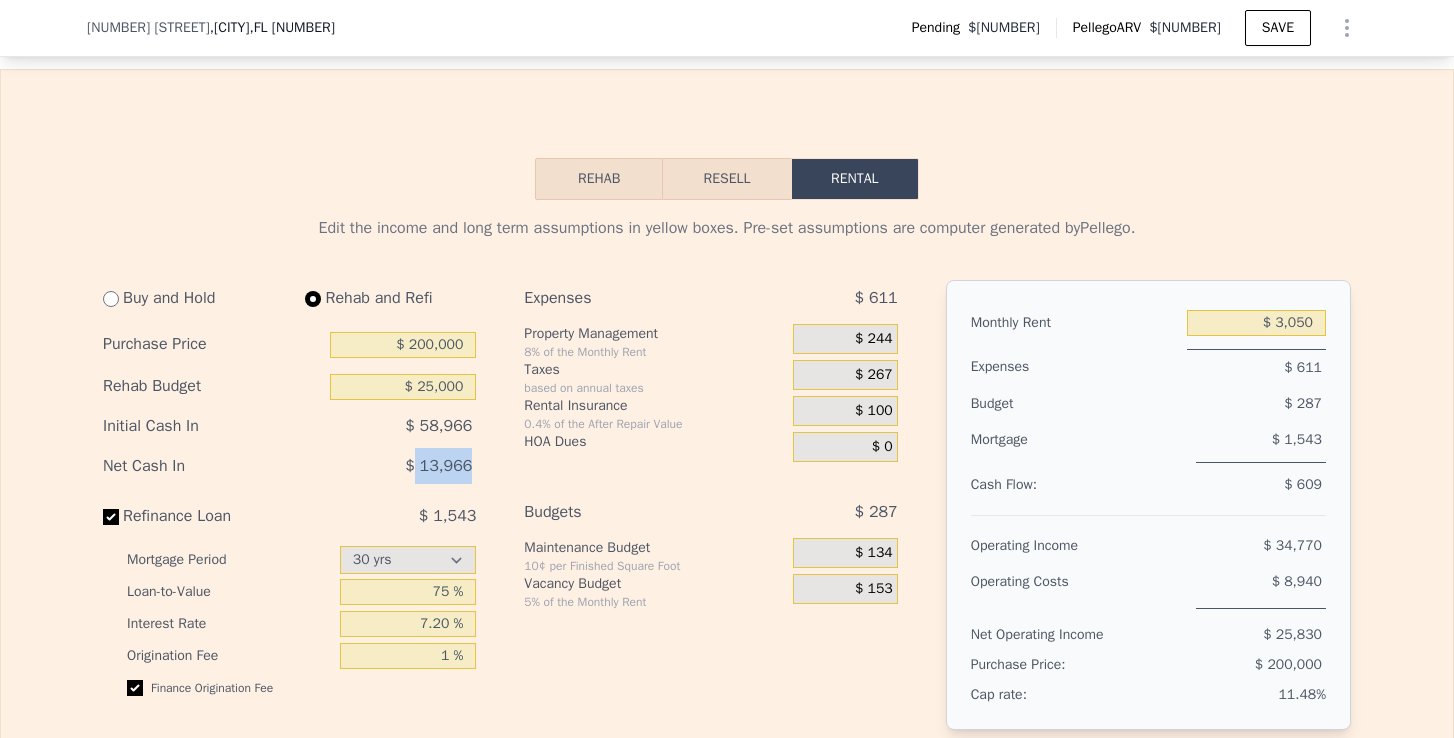 drag, startPoint x: 416, startPoint y: 469, endPoint x: 500, endPoint y: 469, distance: 84 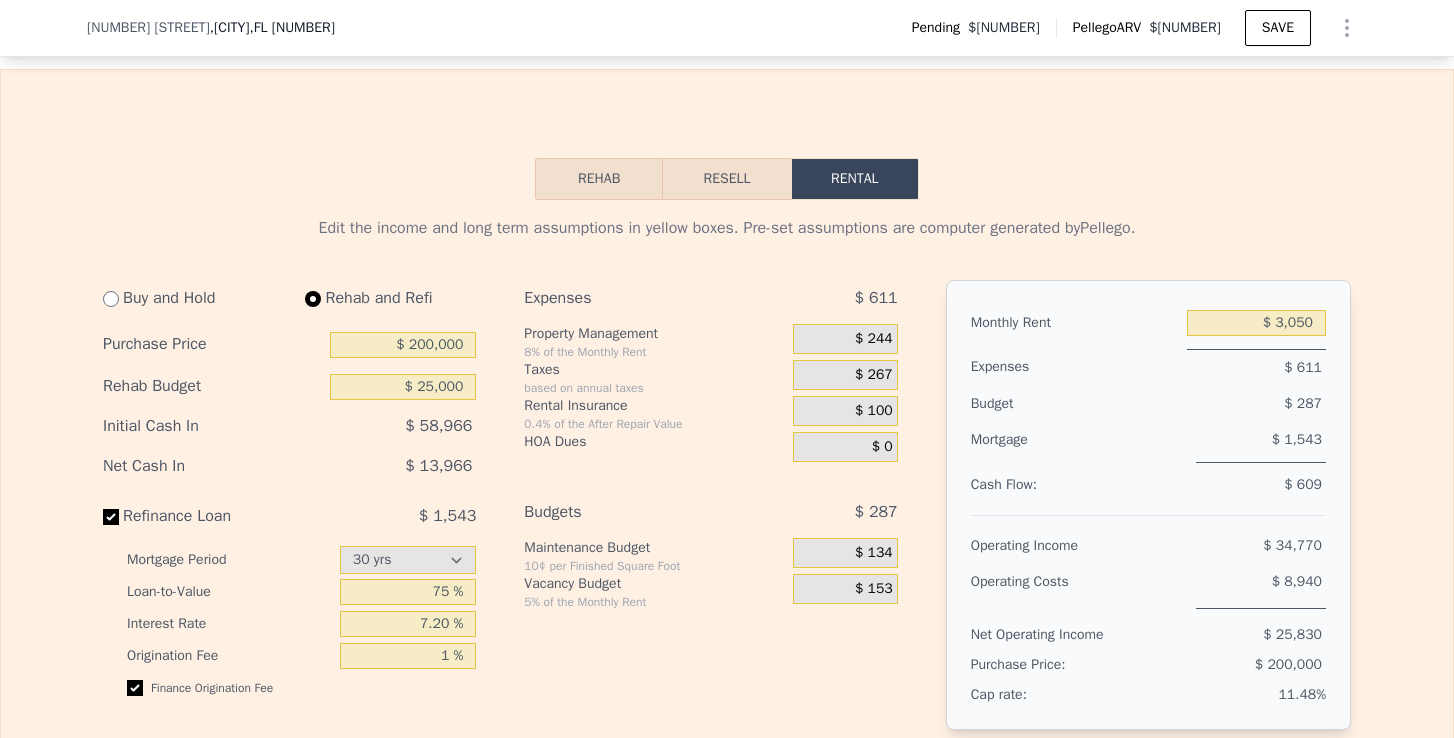 click on "Expenses $ [PRICE] Property Management 8% of the Monthly Rent $ [PRICE] Taxes based on annual taxes $ [PRICE] Rental Insurance 0.4% of the After Repair Value $ [PRICE] HOA Dues $ 0 Budgets $ [PRICE] Maintenance Budget 10¢ per Finished Square Foot $ [PRICE] Vacancy Budget 5% of the Monthly Rent $ [PRICE]" at bounding box center [718, 549] 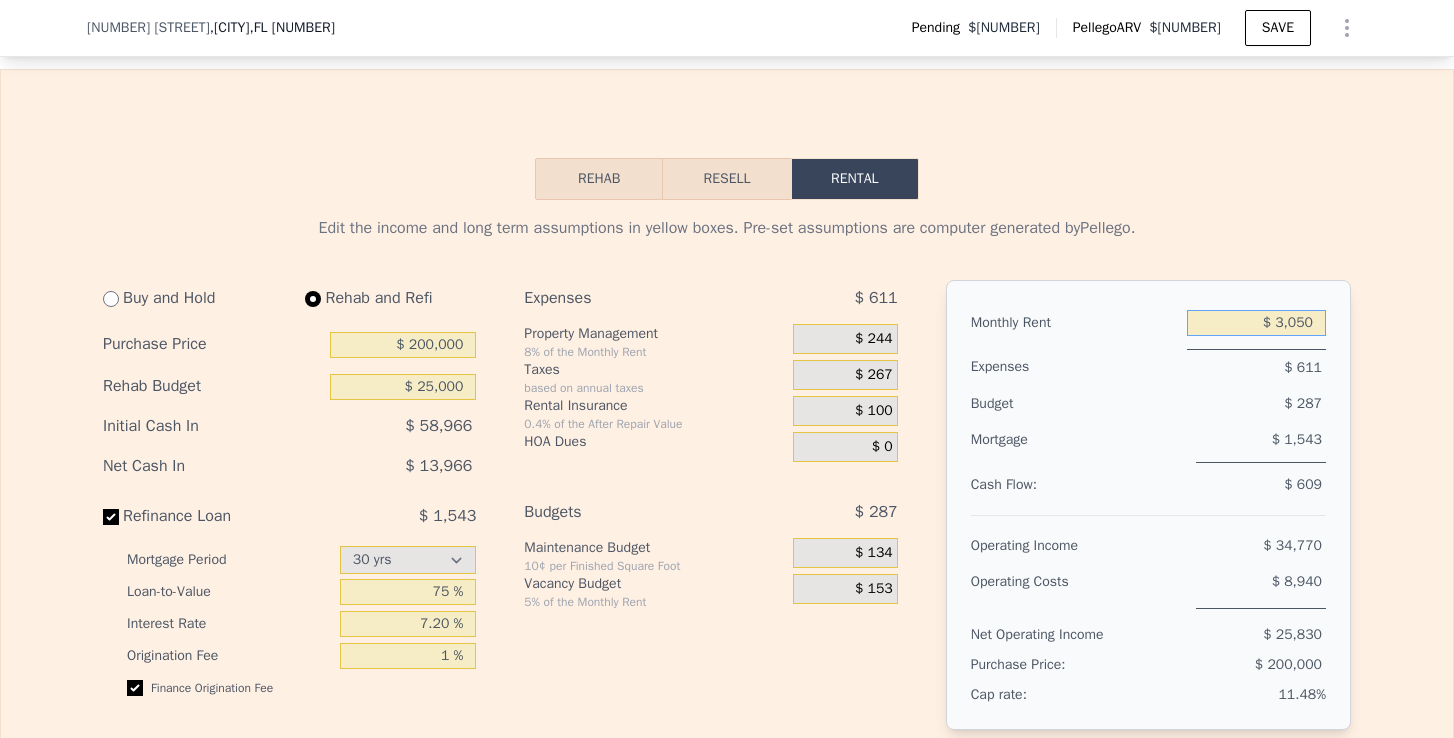 click on "$ 3,050" at bounding box center [1256, 323] 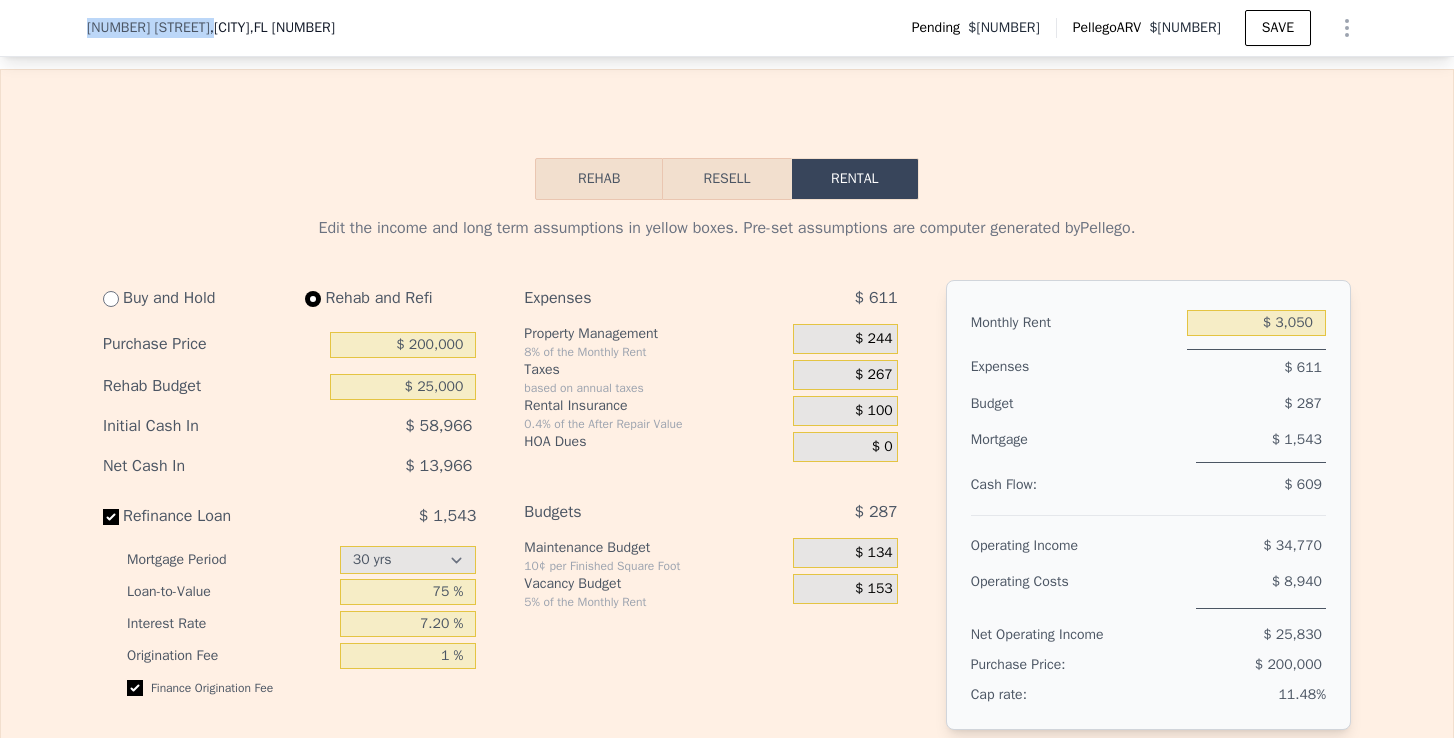 drag, startPoint x: 83, startPoint y: 26, endPoint x: 178, endPoint y: 26, distance: 95 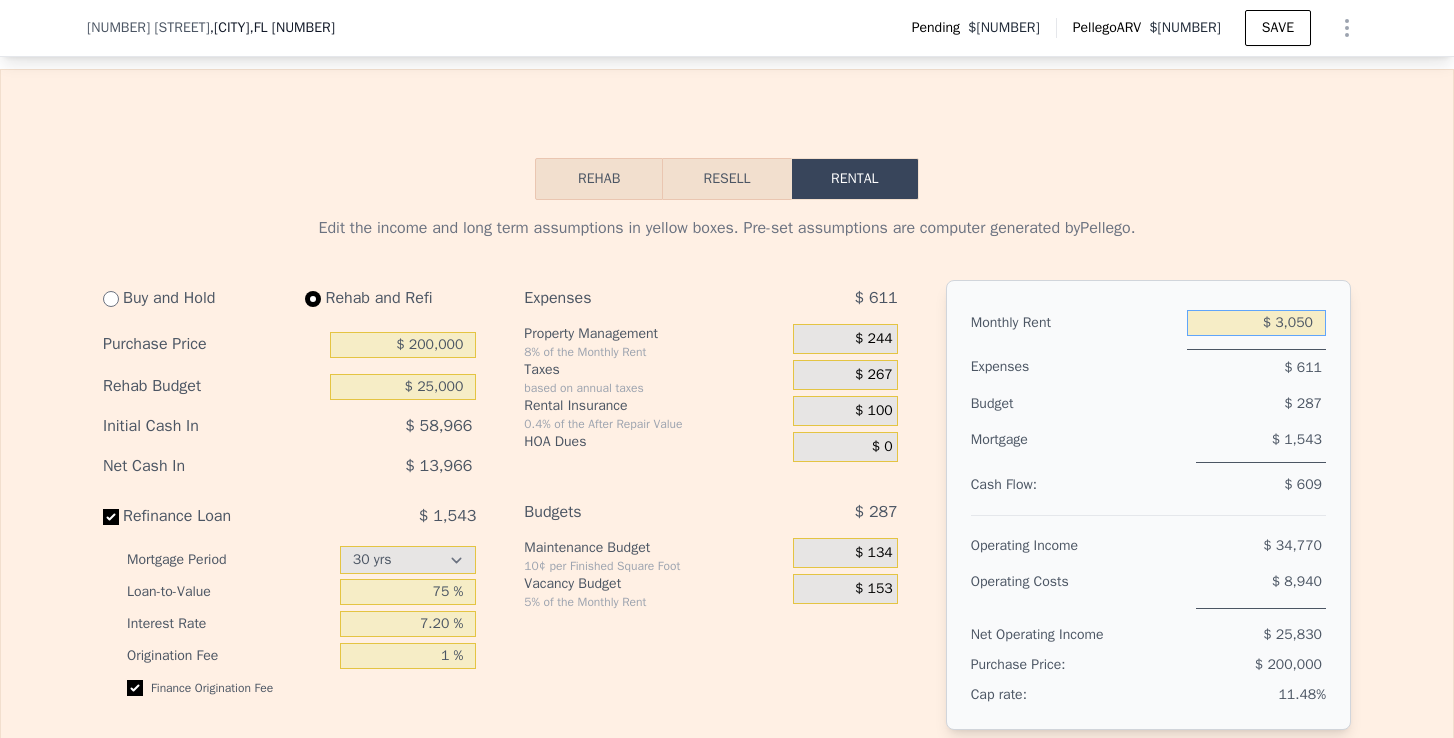 click on "$ 3,050" at bounding box center [1256, 323] 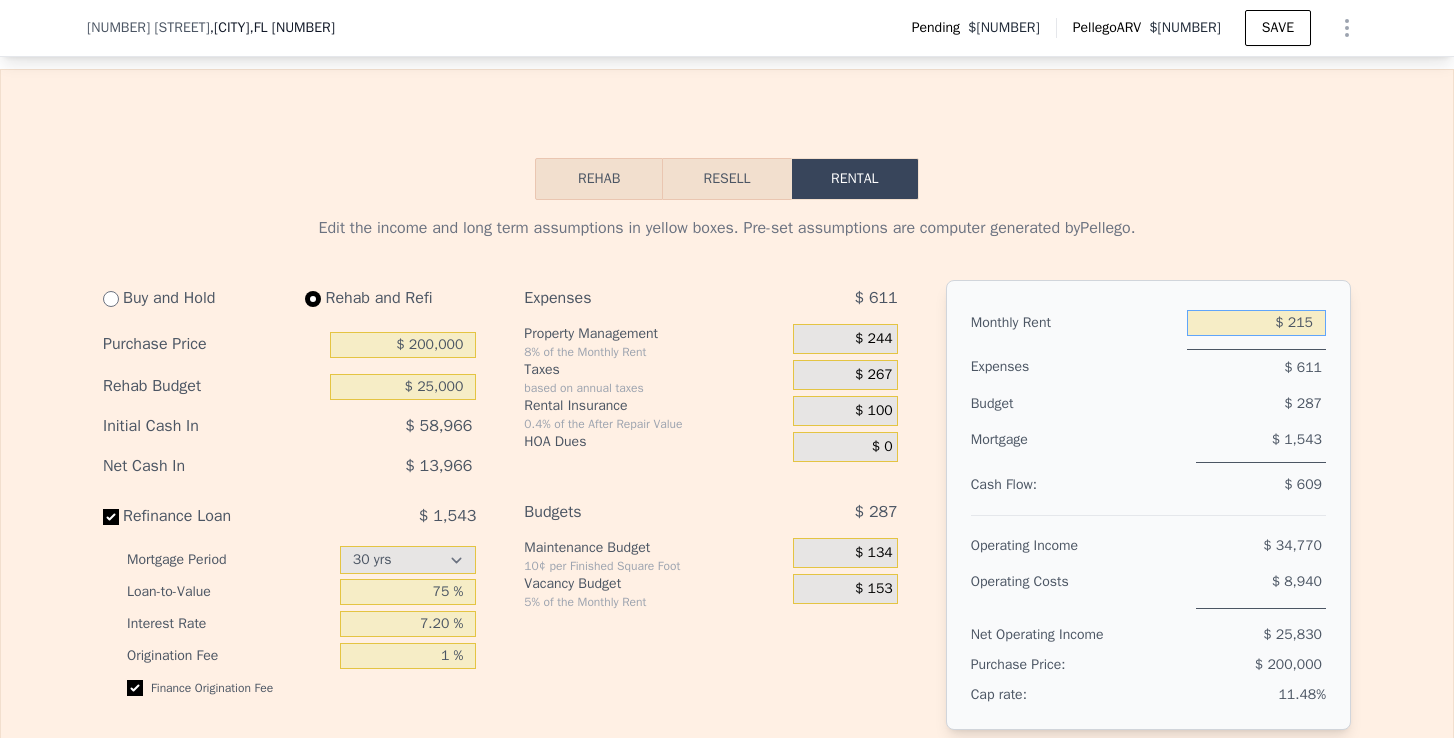 type on "$ 2,150" 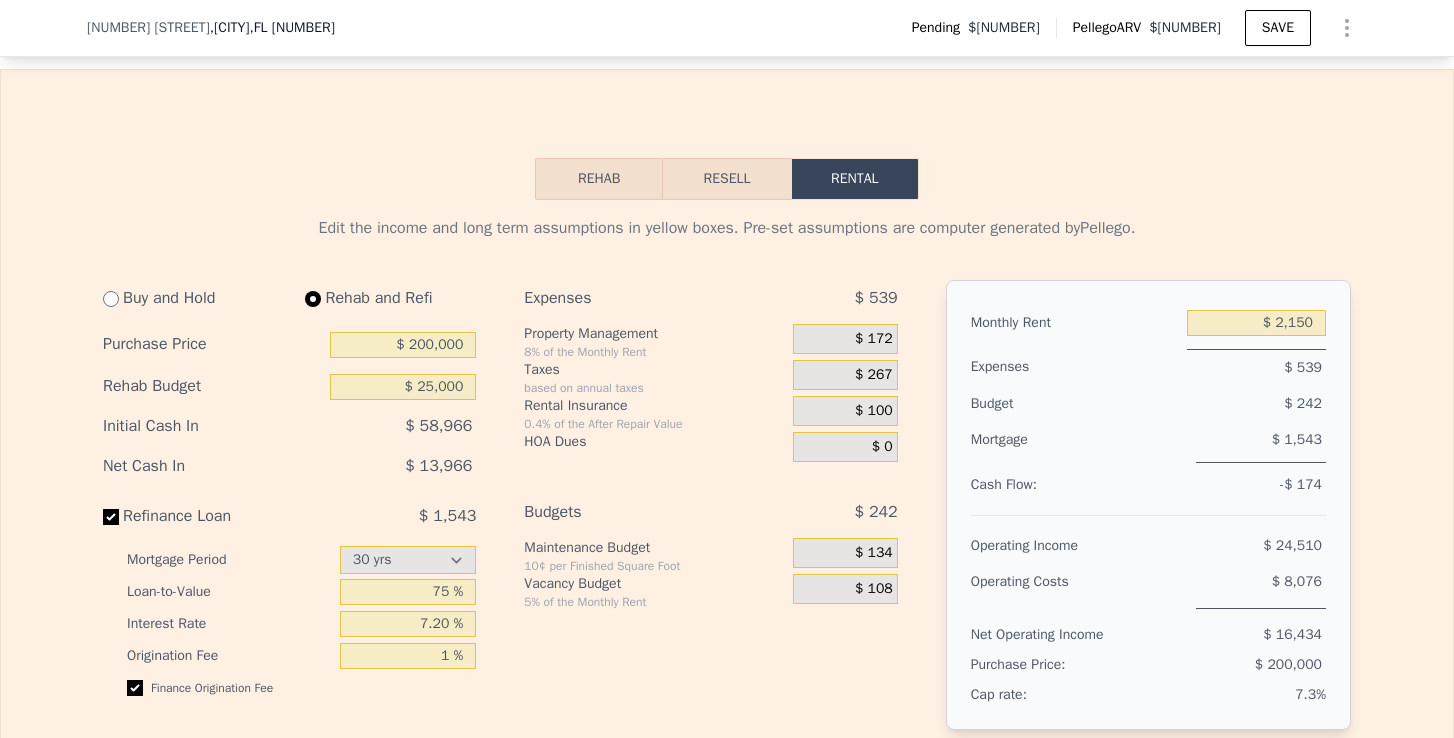 click on "Edit the income and long term assumptions in yellow boxes. Pre-set assumptions are computer generated by Pellego . Buy and Hold Rehab and Refi Purchase Price $ [NUMBER] Rehab Budget $ [NUMBER] Initial Cash In $ [NUMBER] Net Cash In $ [NUMBER] Refinance Loan $ [NUMBER] Mortgage Period 15 yrs 30 yrs Loan-to-Value [NUMBER] % Interest Rate [NUMBER] % Origination Fee [NUMBER] % Finance Origination Fee Expenses $ [NUMBER] Property Management [NUMBER]% of the Monthly Rent $ [NUMBER] Taxes based on annual taxes $ [NUMBER] Rental Insurance [NUMBER]% of the After Repair Value $ [NUMBER] HOA Dues $ [NUMBER] Budgets $ [NUMBER] Maintenance Budget 10¢ per Finished Square Foot $ [NUMBER] Vacancy Budget [NUMBER]% of the Monthly Rent $ [NUMBER] Monthly Rent $ [NUMBER] Expenses $ [NUMBER] Budget $ [NUMBER] Mortgage $ [NUMBER] Cash Flow: $ [NUMBER] Operating Income $ [NUMBER] Operating Costs $ [NUMBER] Net Operating Income $ [NUMBER] Purchase Price: $ [NUMBER] Cap rate: [NUMBER]% The [YEAR] assessed structure value is
, suggesting a standard residential tax
depreciation of $[NUMBER] per month. Long Term Assumption $ [NUMBER]" at bounding box center (727, 871) 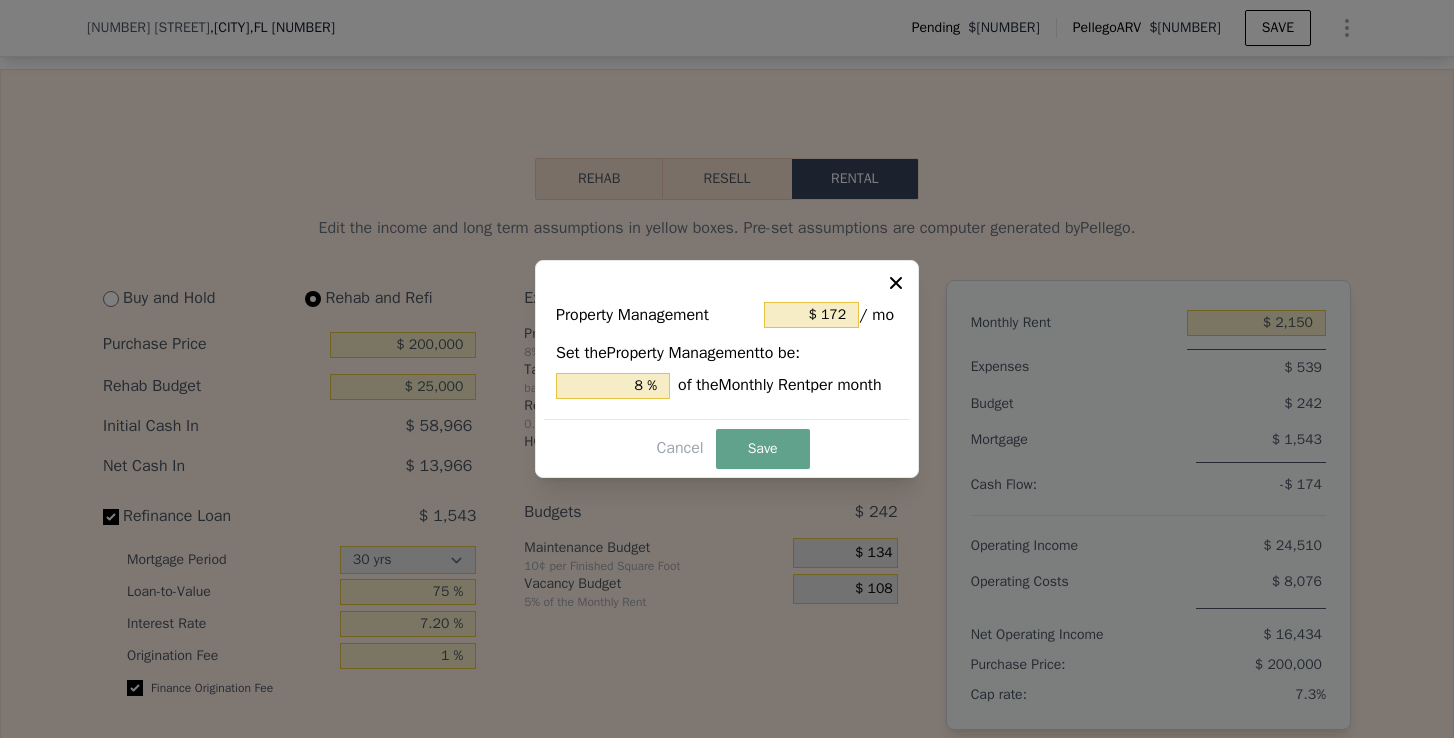 click on "Set the Property Management to be: 8 % of the Monthly Rent per month" at bounding box center [727, 370] 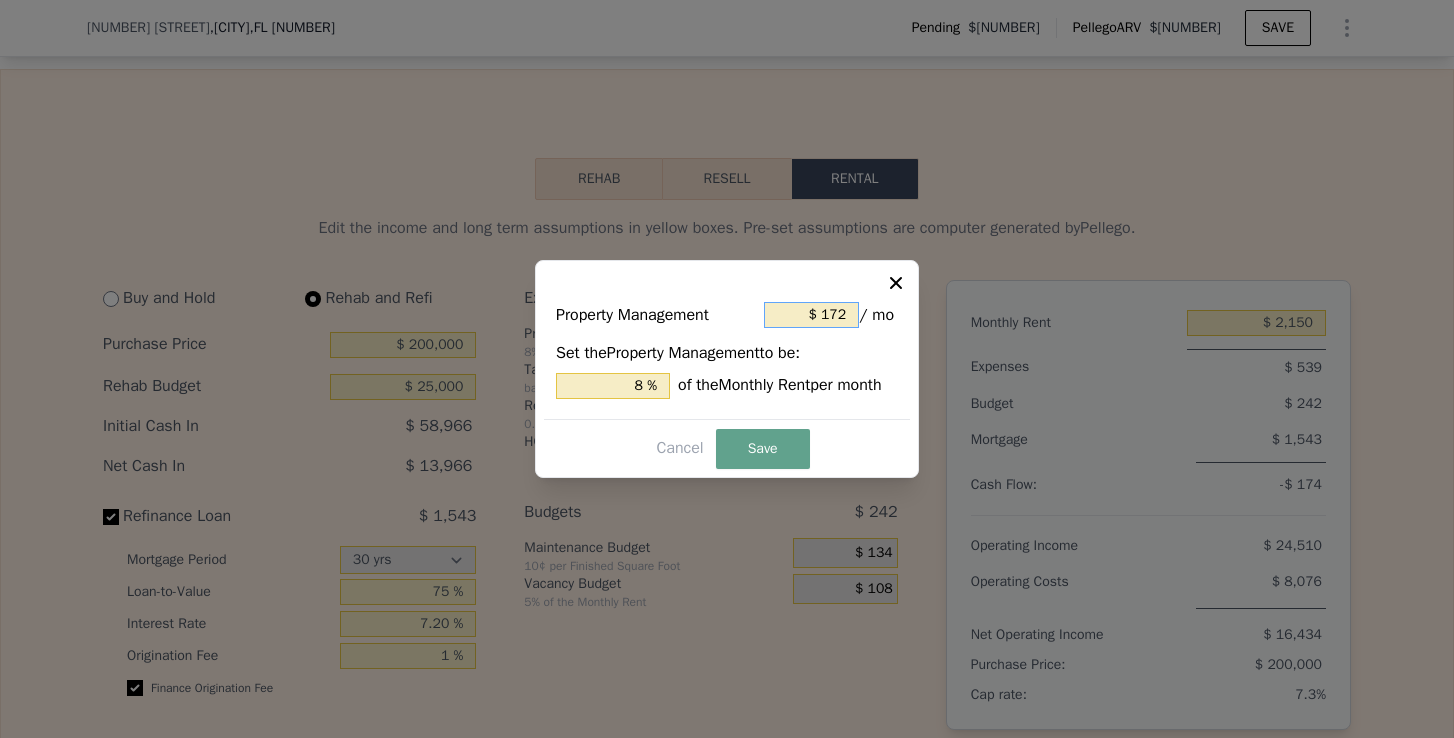 drag, startPoint x: 848, startPoint y: 312, endPoint x: 822, endPoint y: 307, distance: 26.476404 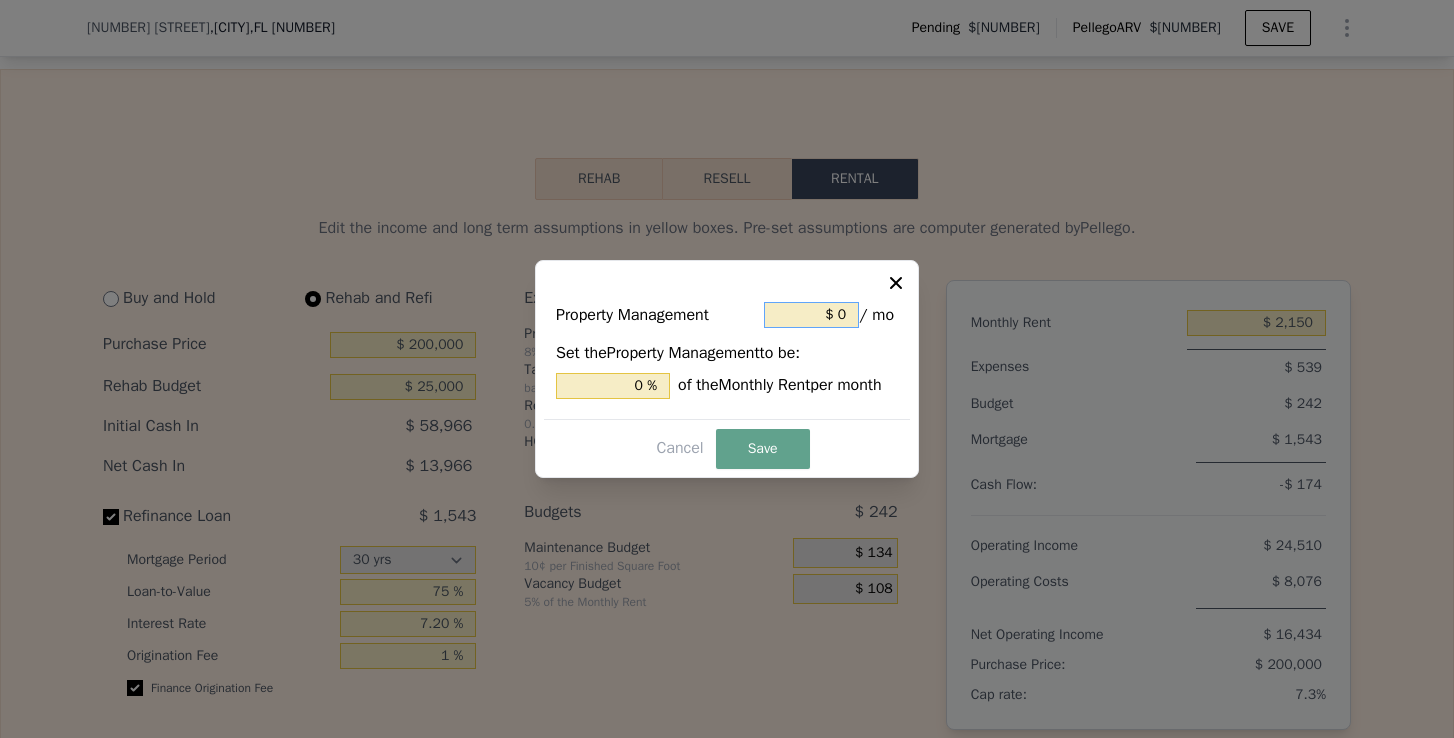 type on "$ 0" 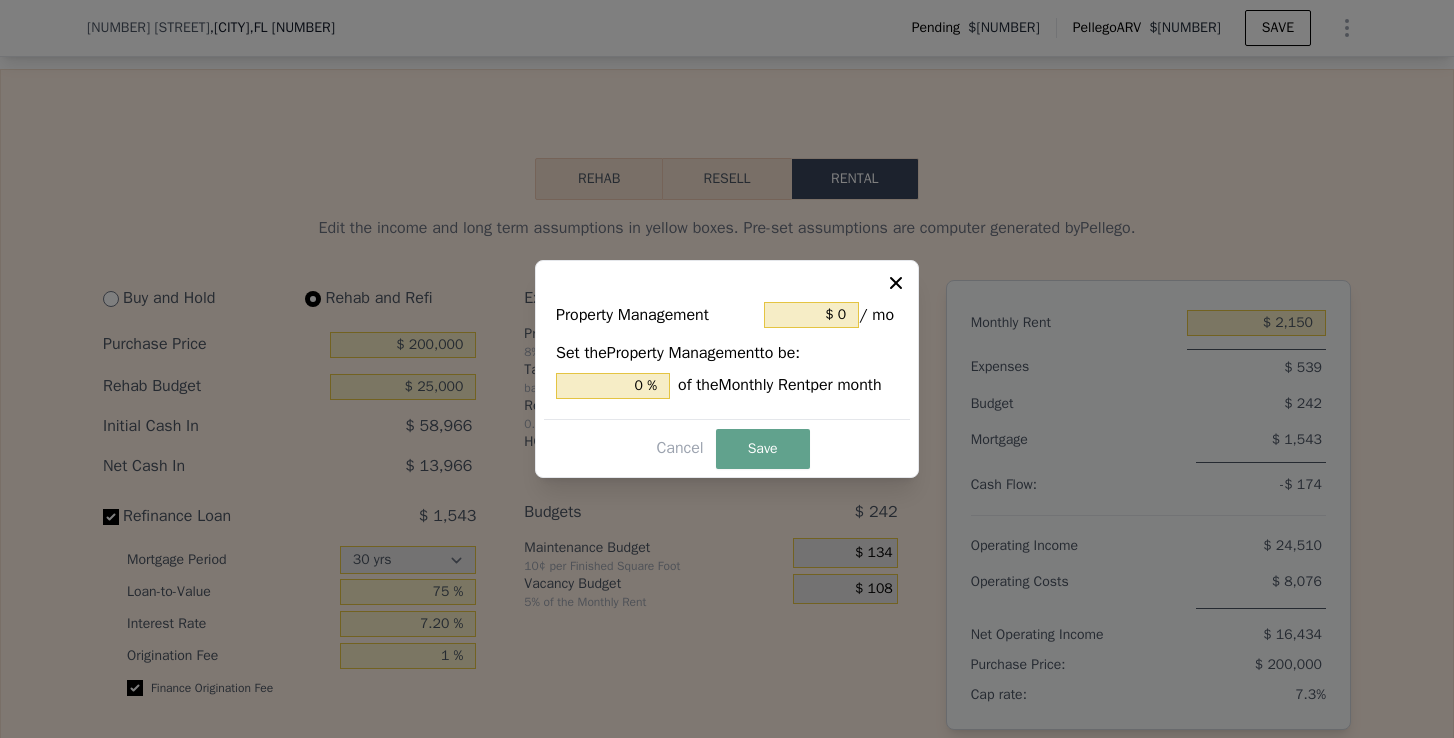 click on "Property Management $ 0 / mo Set the Property Management to be: 0 % of the Monthly Rent per month Cancel Save" at bounding box center [727, 369] 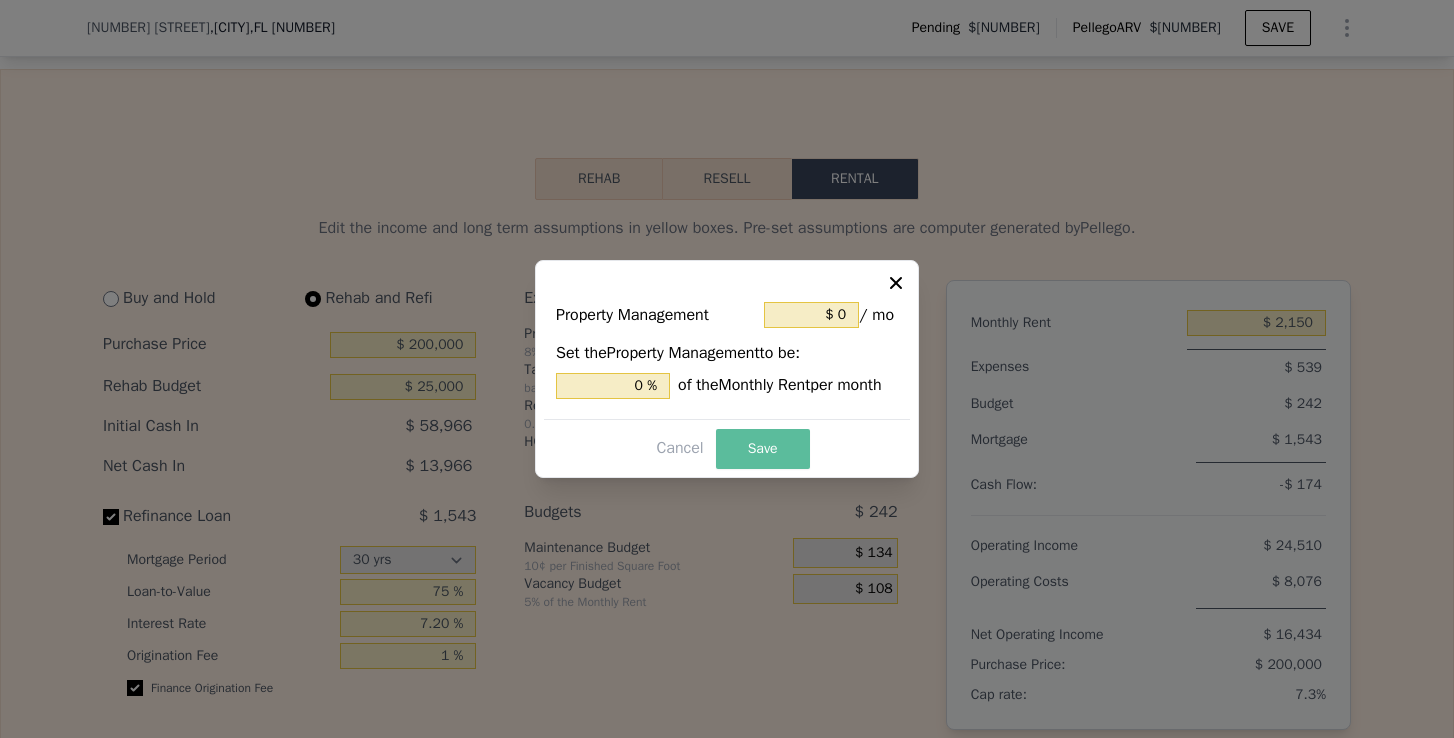 click on "Save" at bounding box center (763, 449) 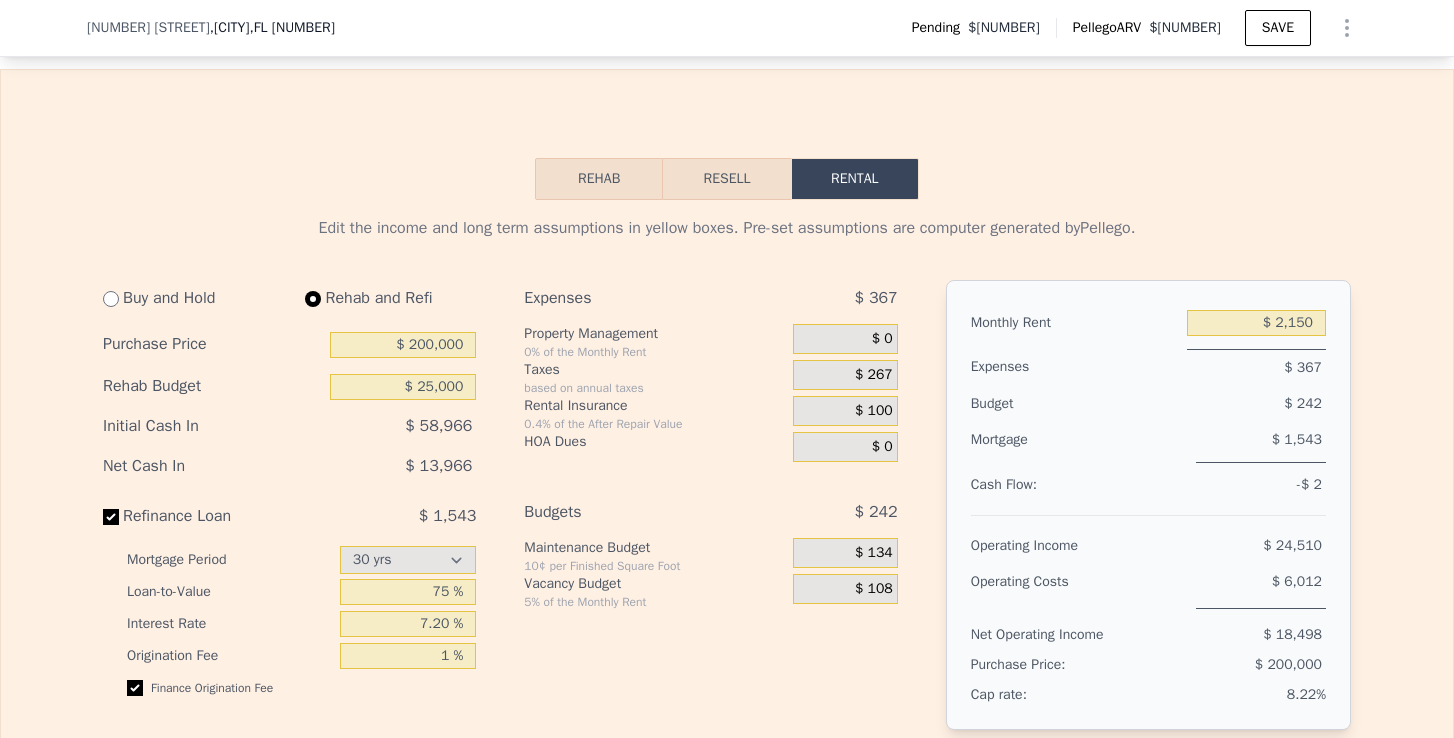 click on "$ 267" at bounding box center (874, 375) 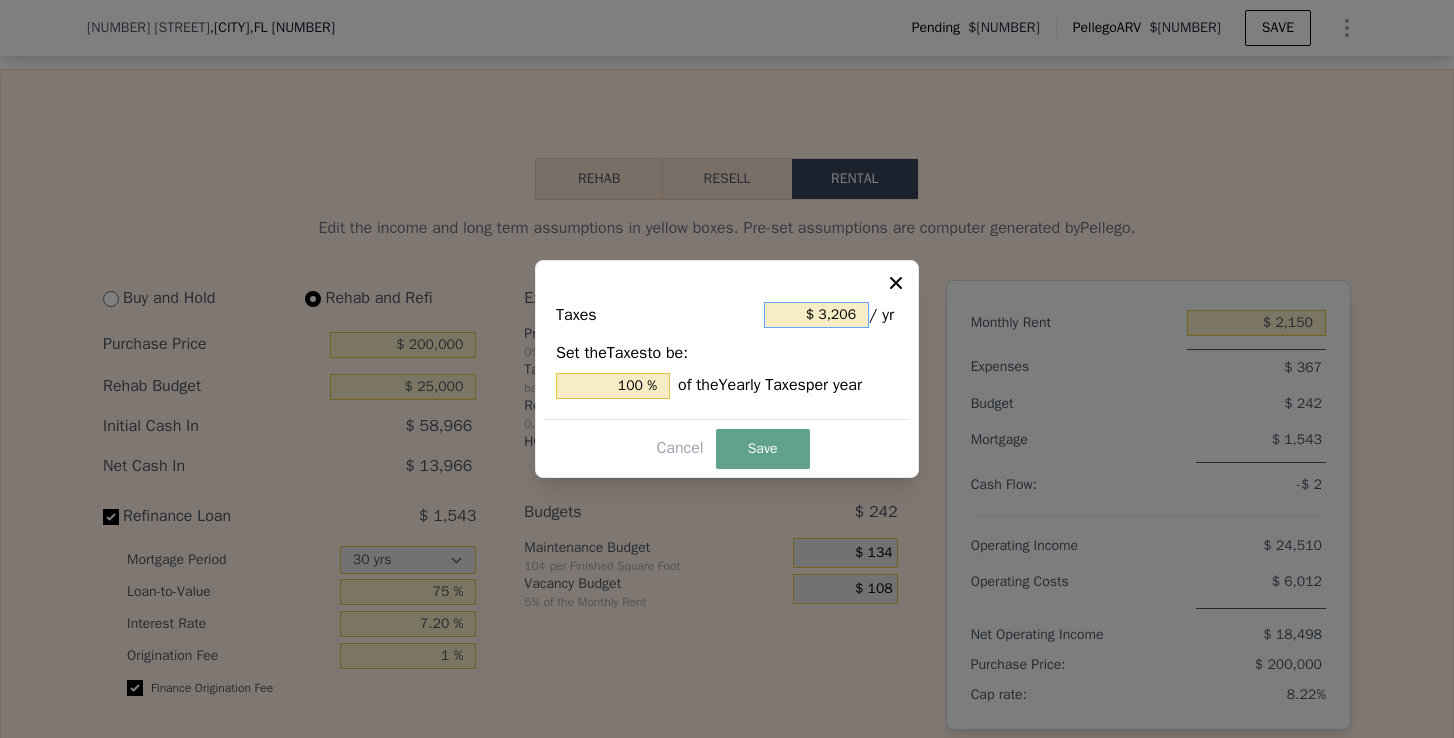 click on "$ 3,206" at bounding box center (816, 315) 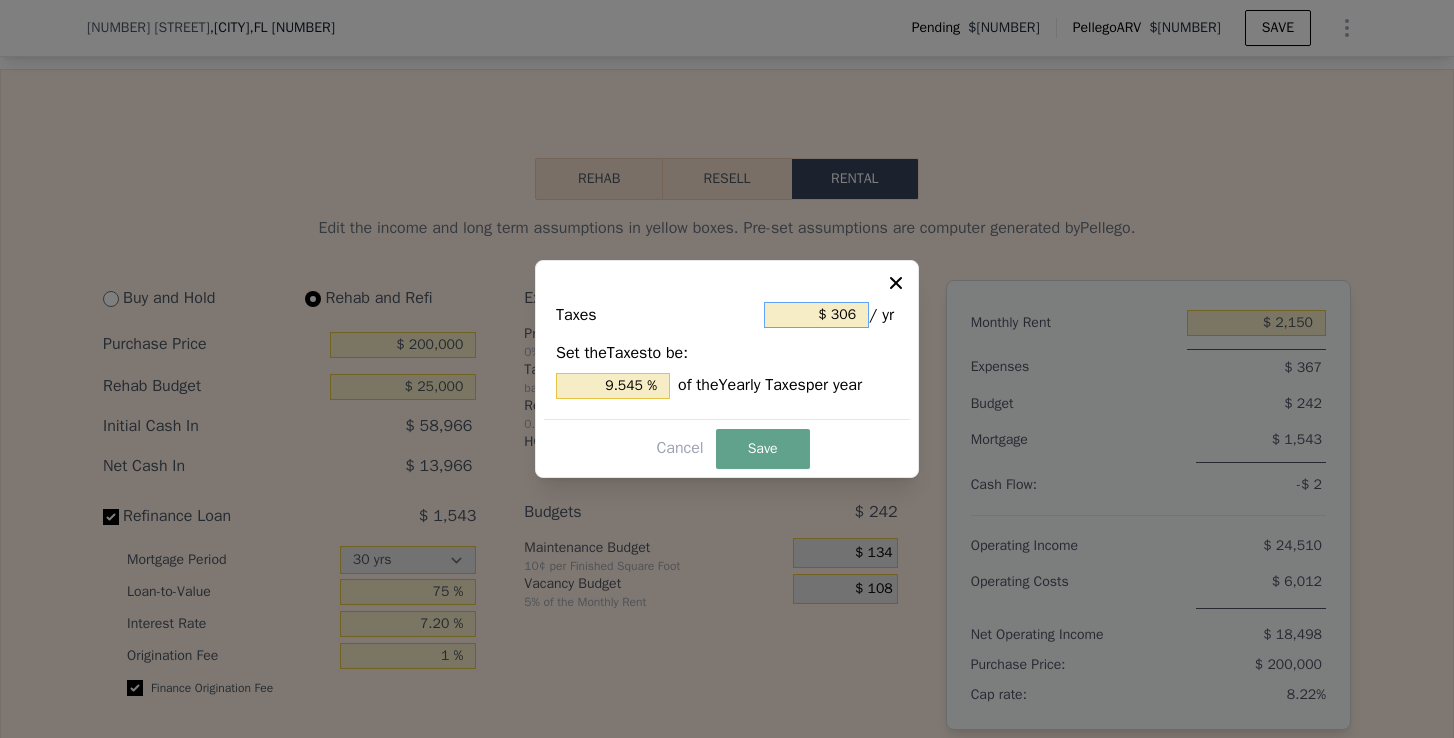 type on "$ 3,506" 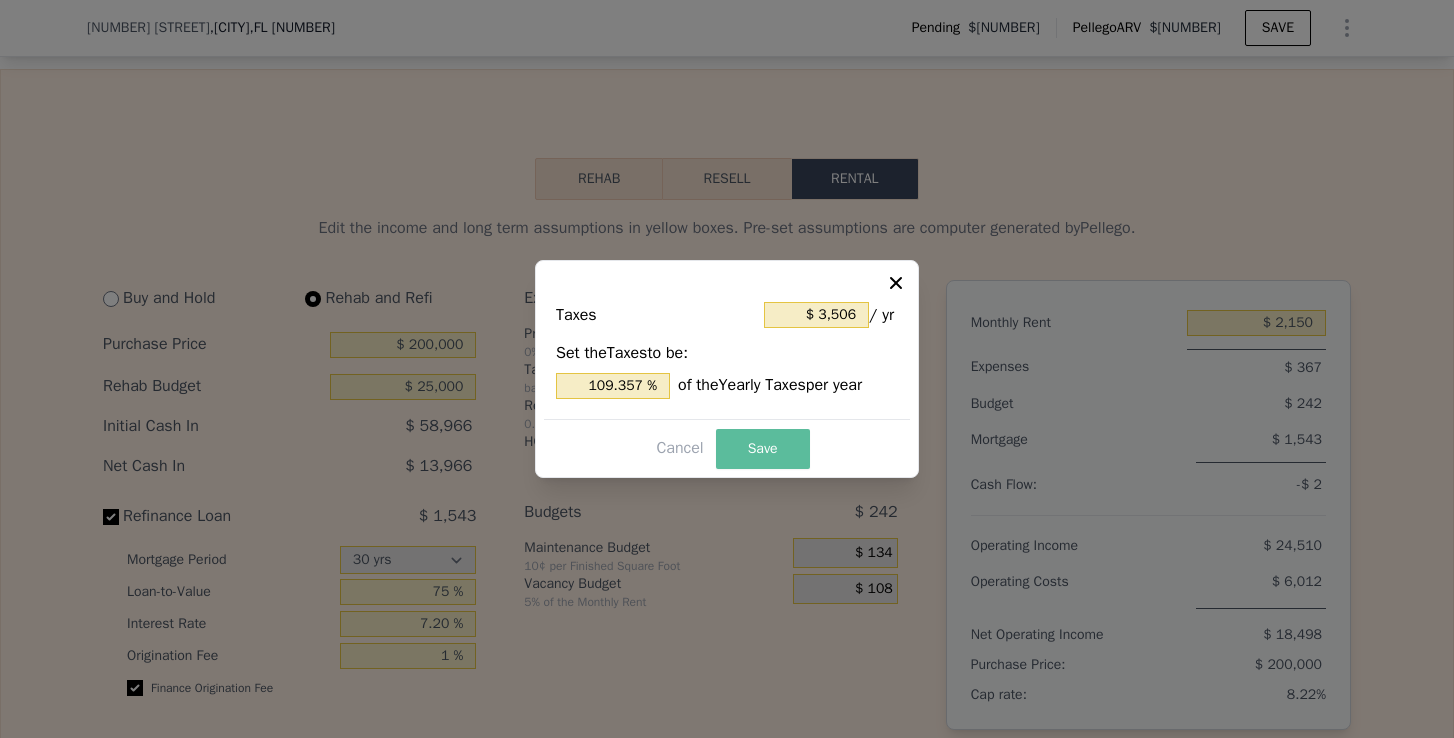 click on "Save" at bounding box center [763, 449] 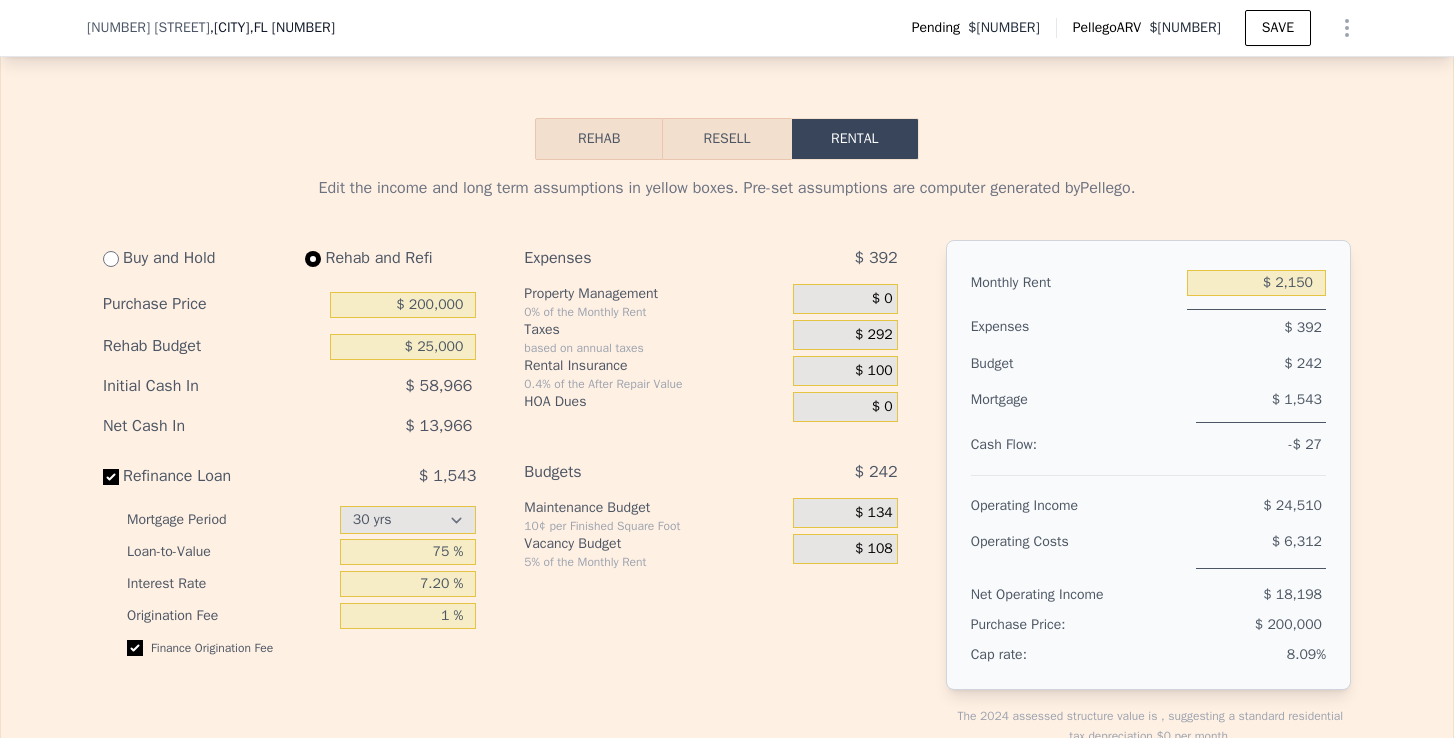 scroll, scrollTop: 3030, scrollLeft: 0, axis: vertical 